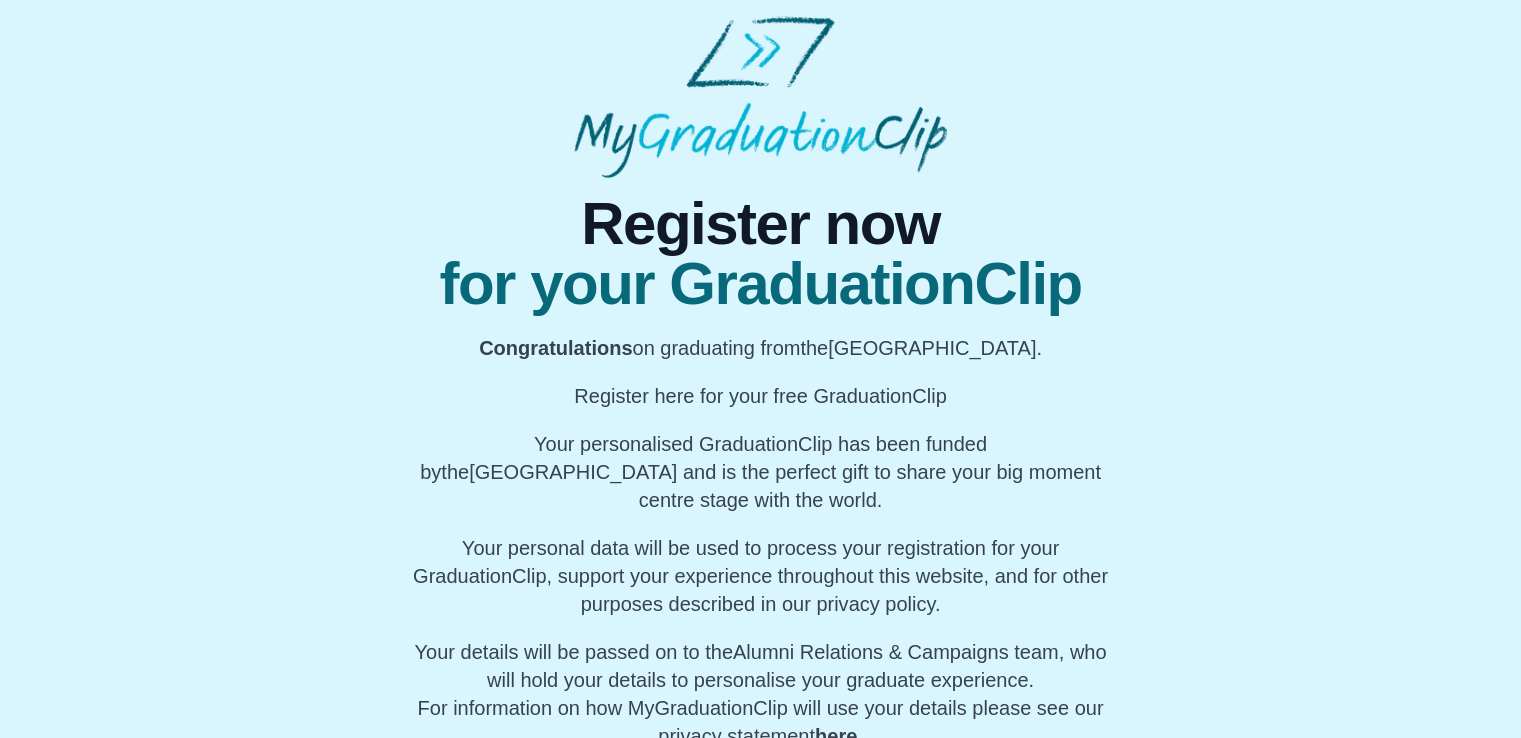 scroll, scrollTop: 109, scrollLeft: 0, axis: vertical 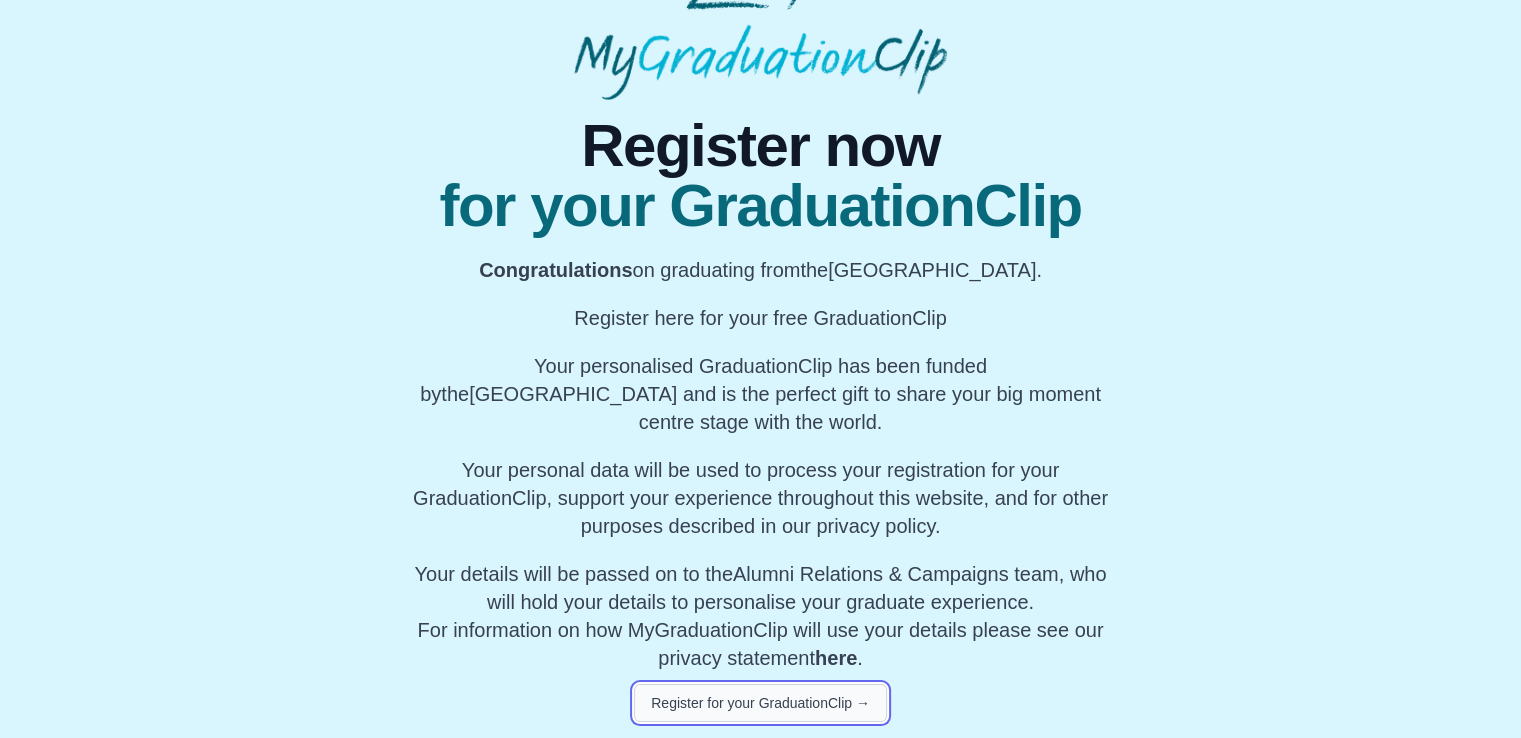 click on "Register for your GraduationClip →" at bounding box center (760, 703) 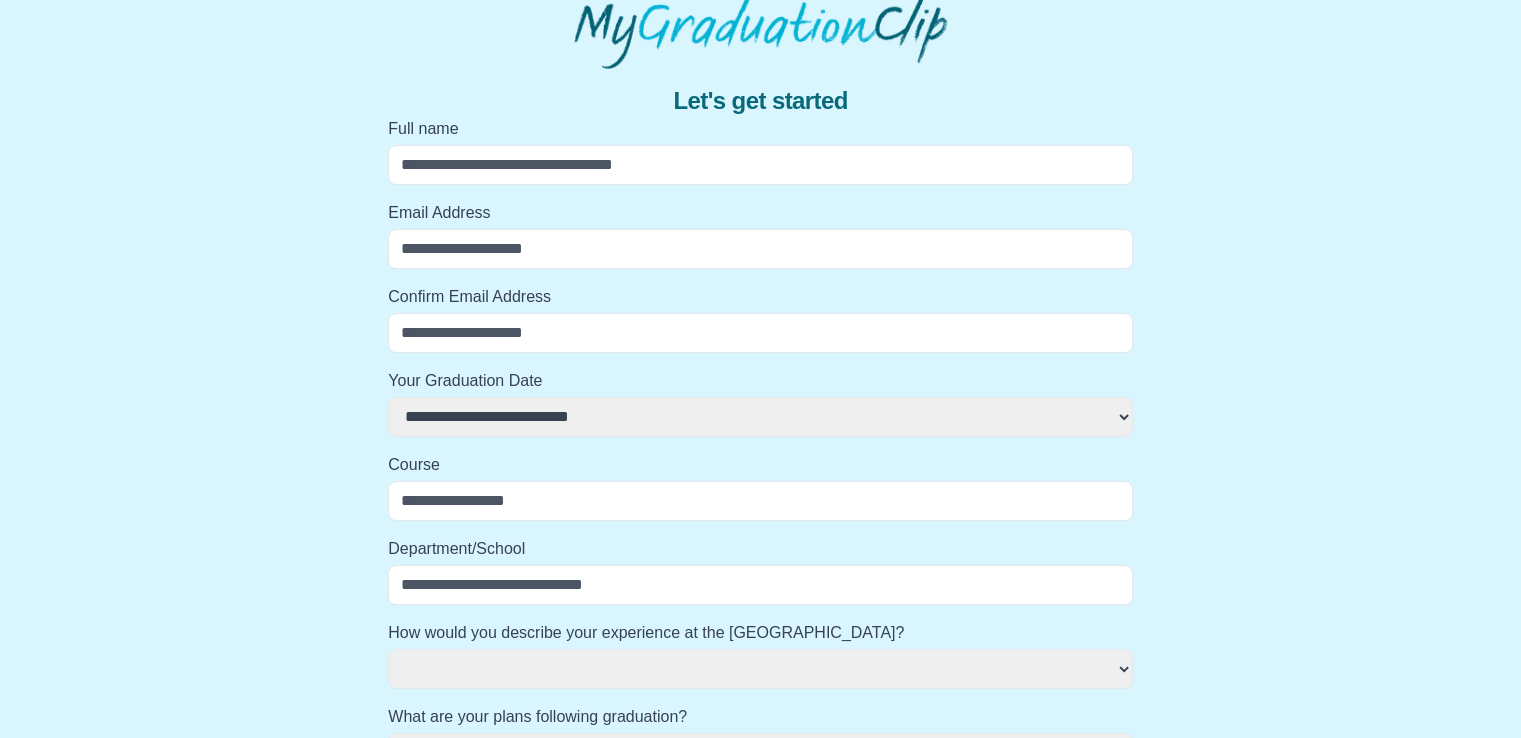 select 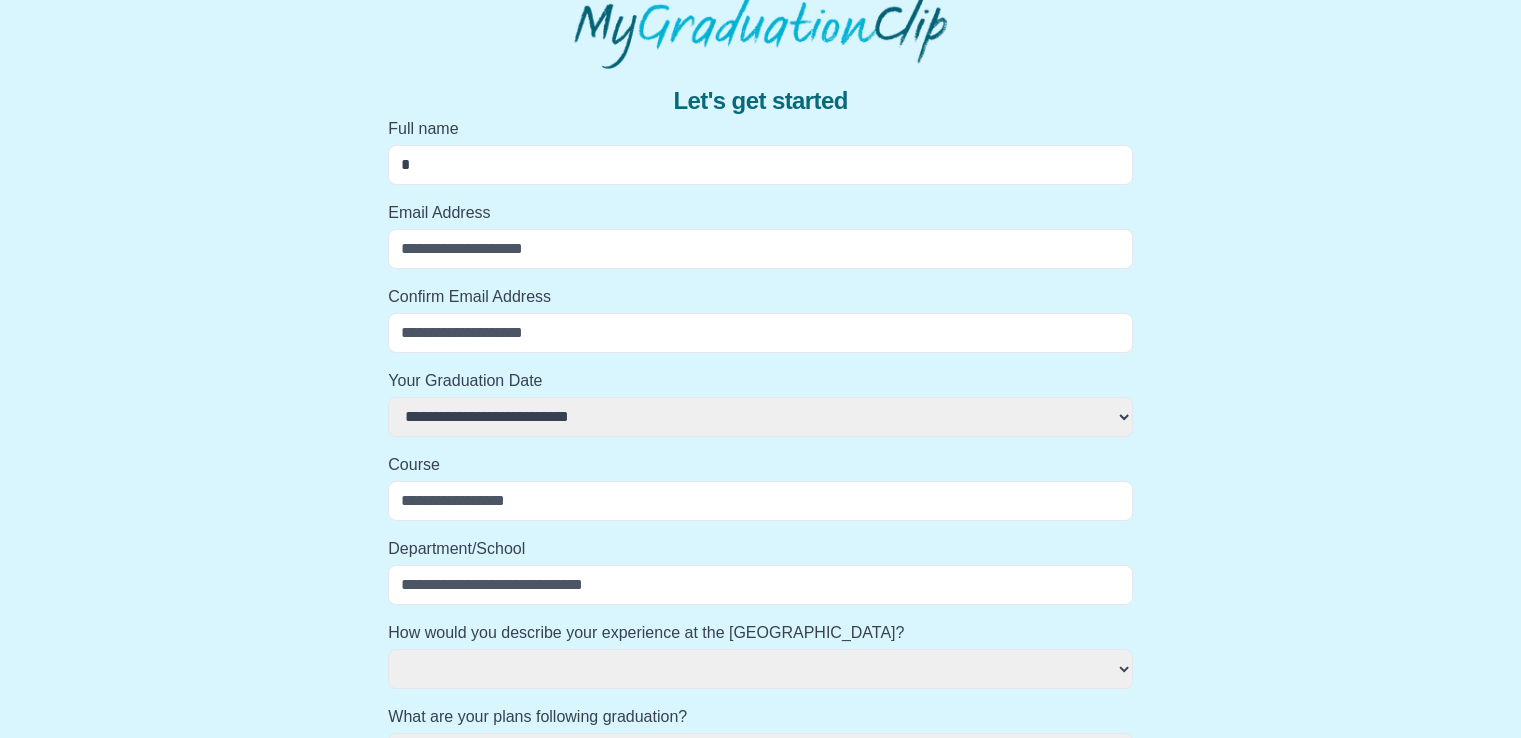 select 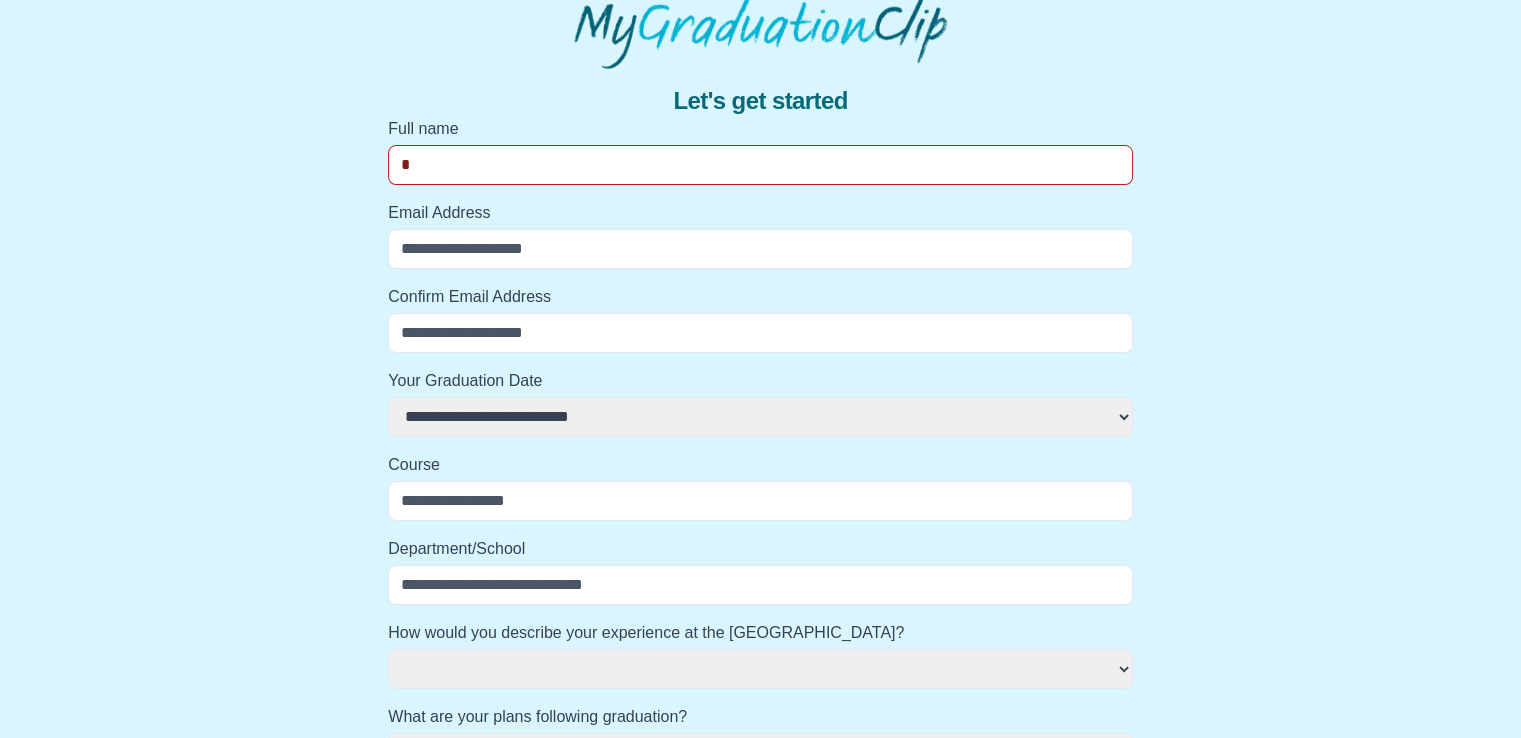 type on "**" 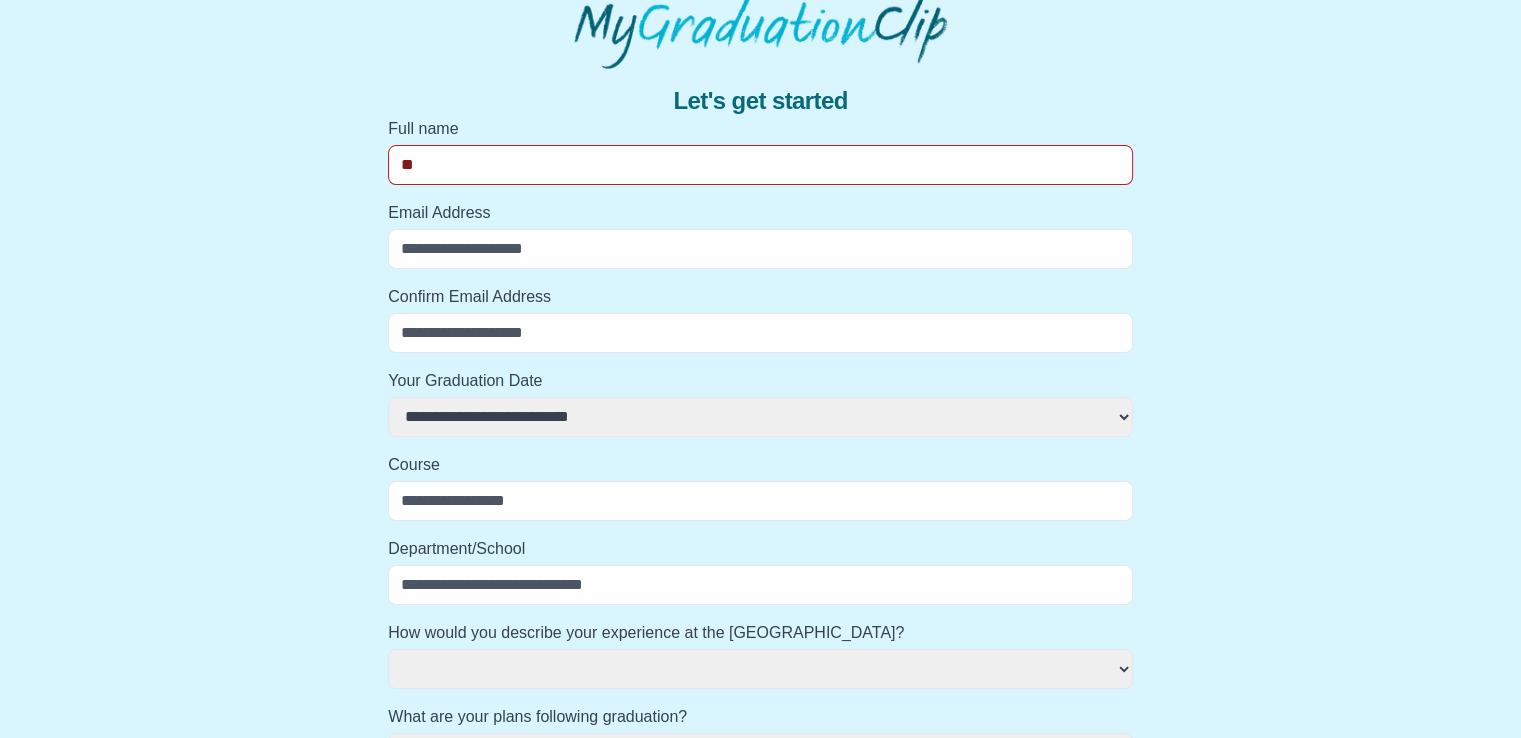 select 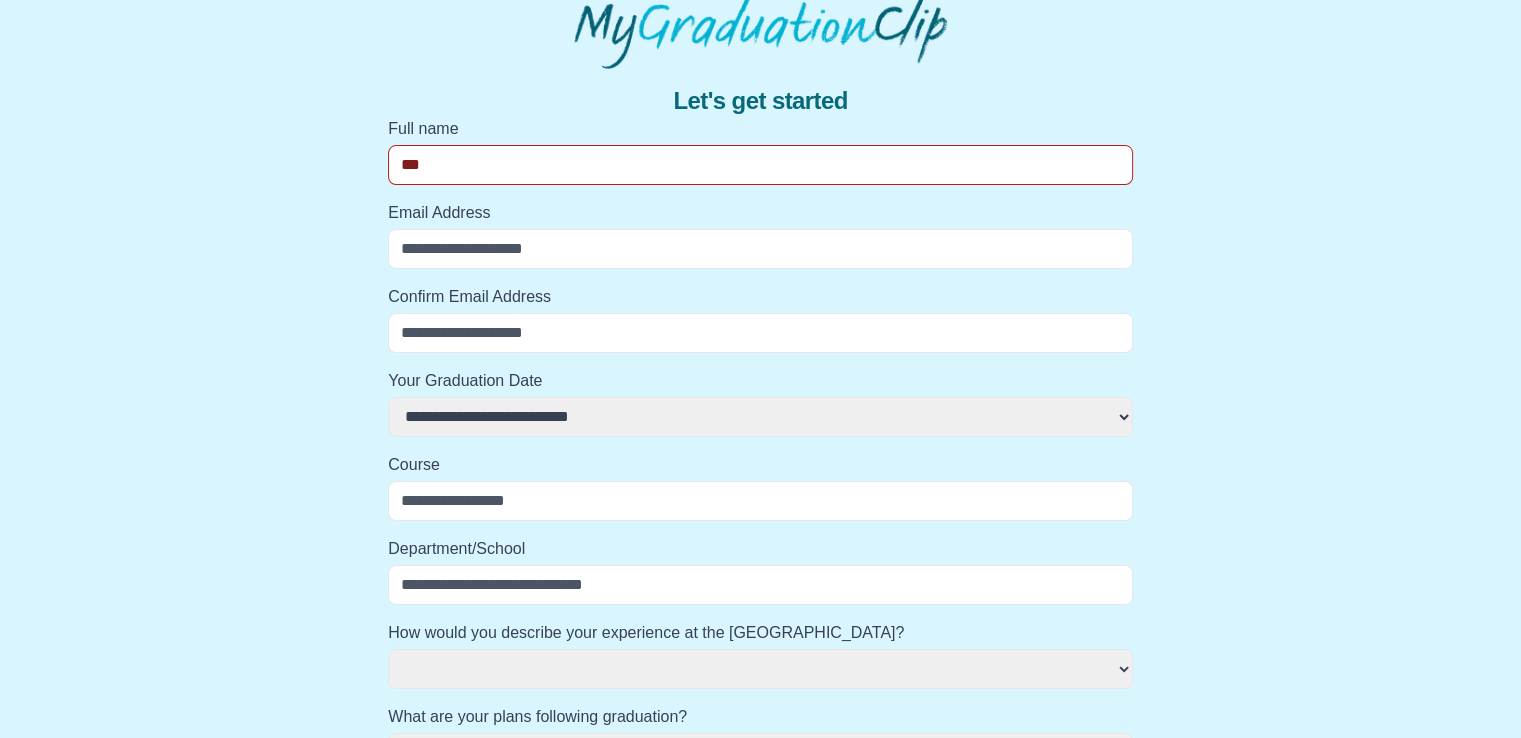 select 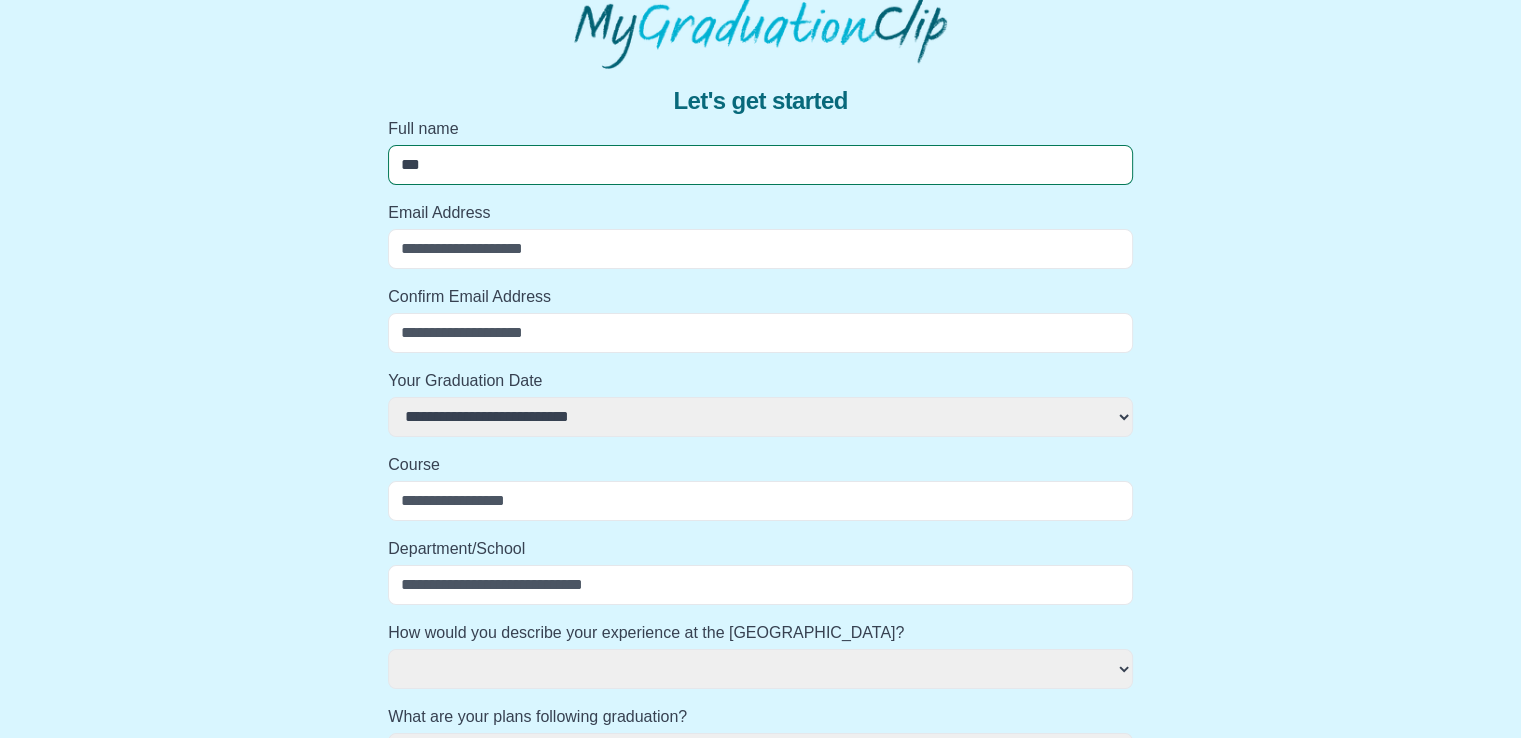 type on "****" 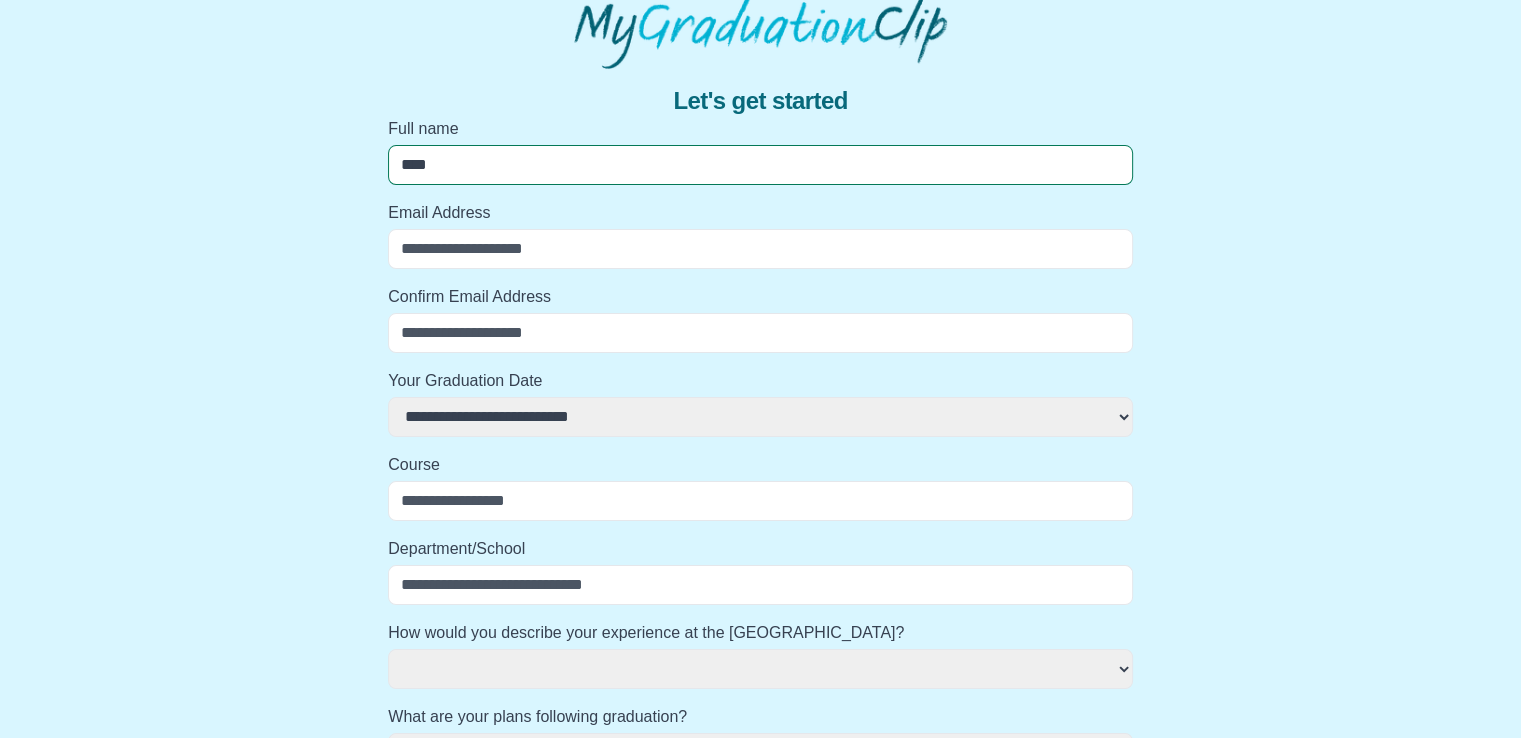 select 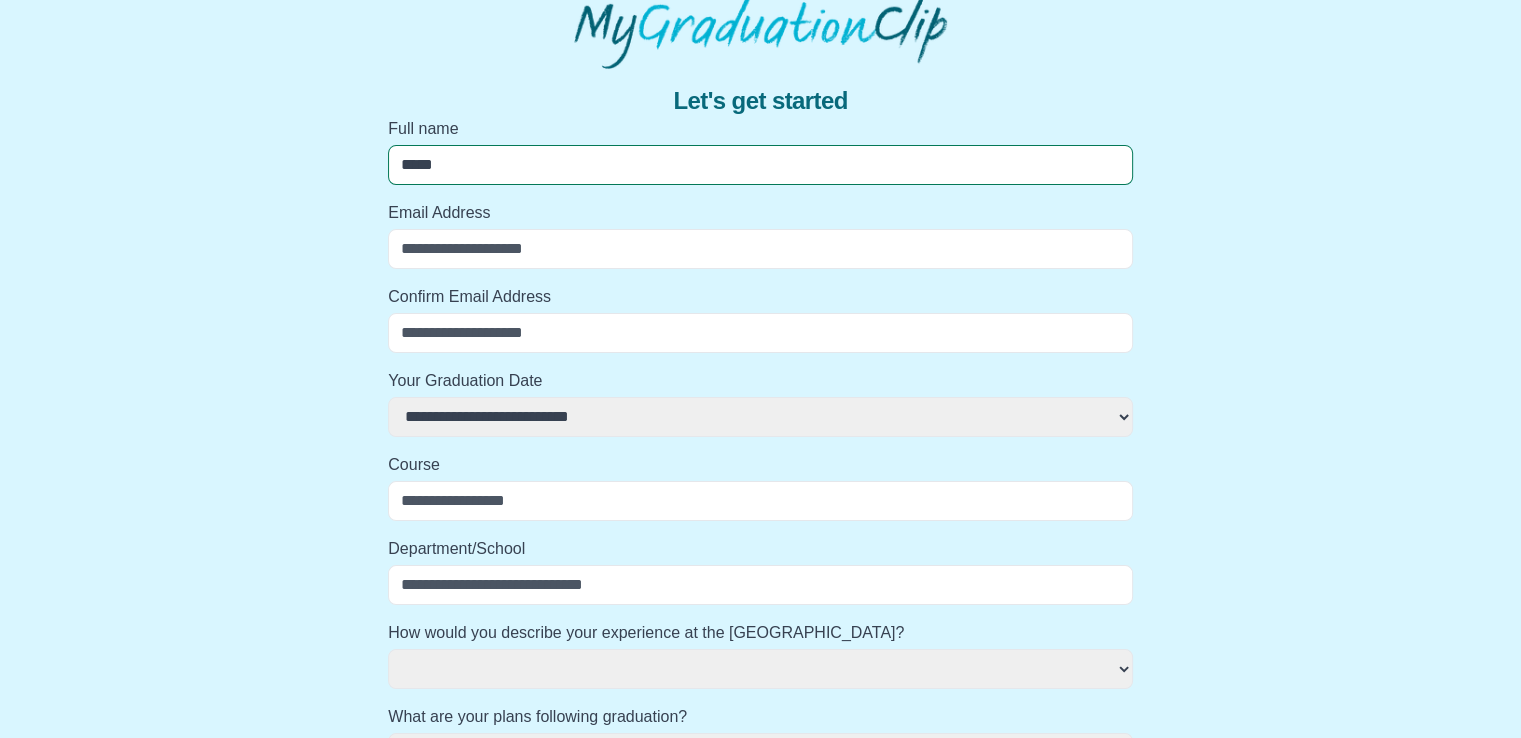 select 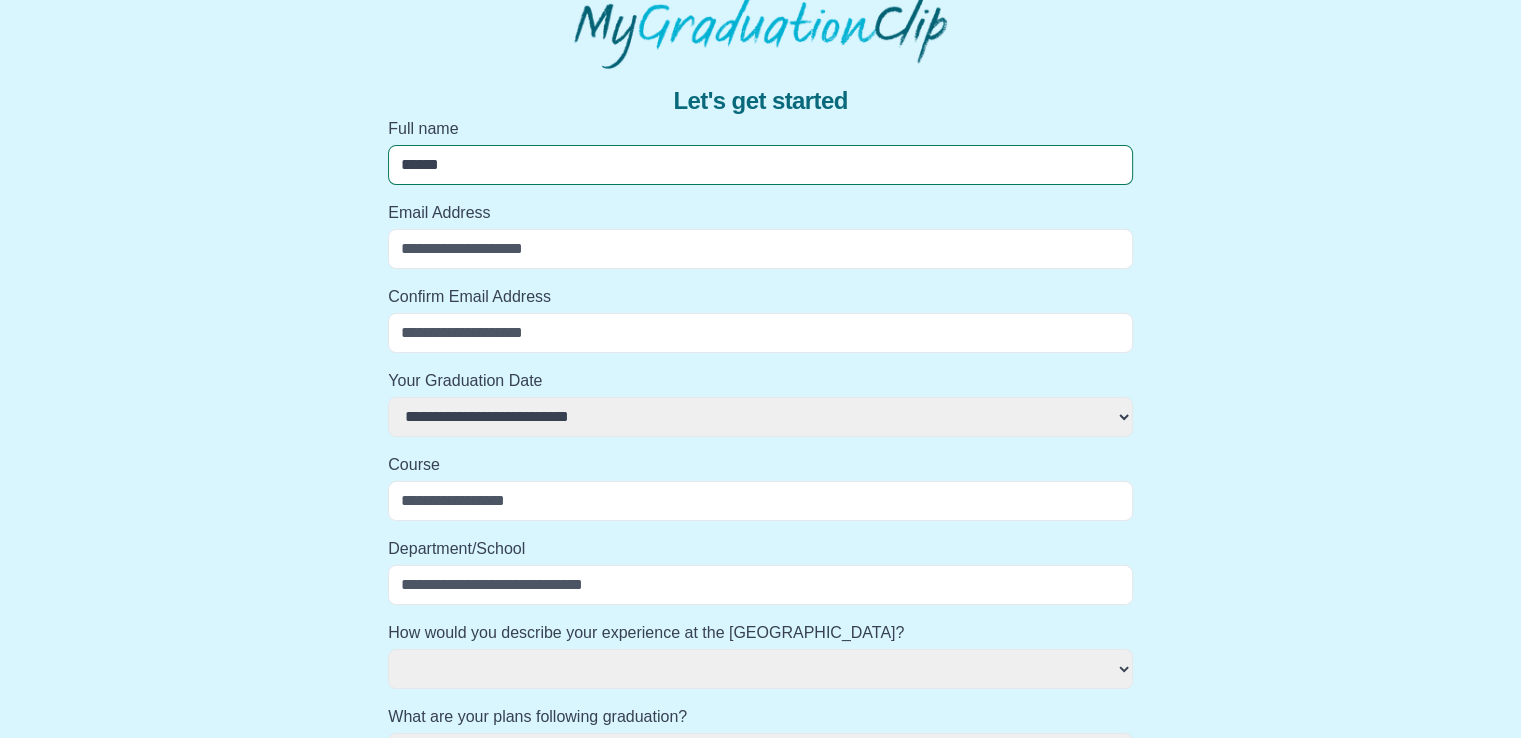 select 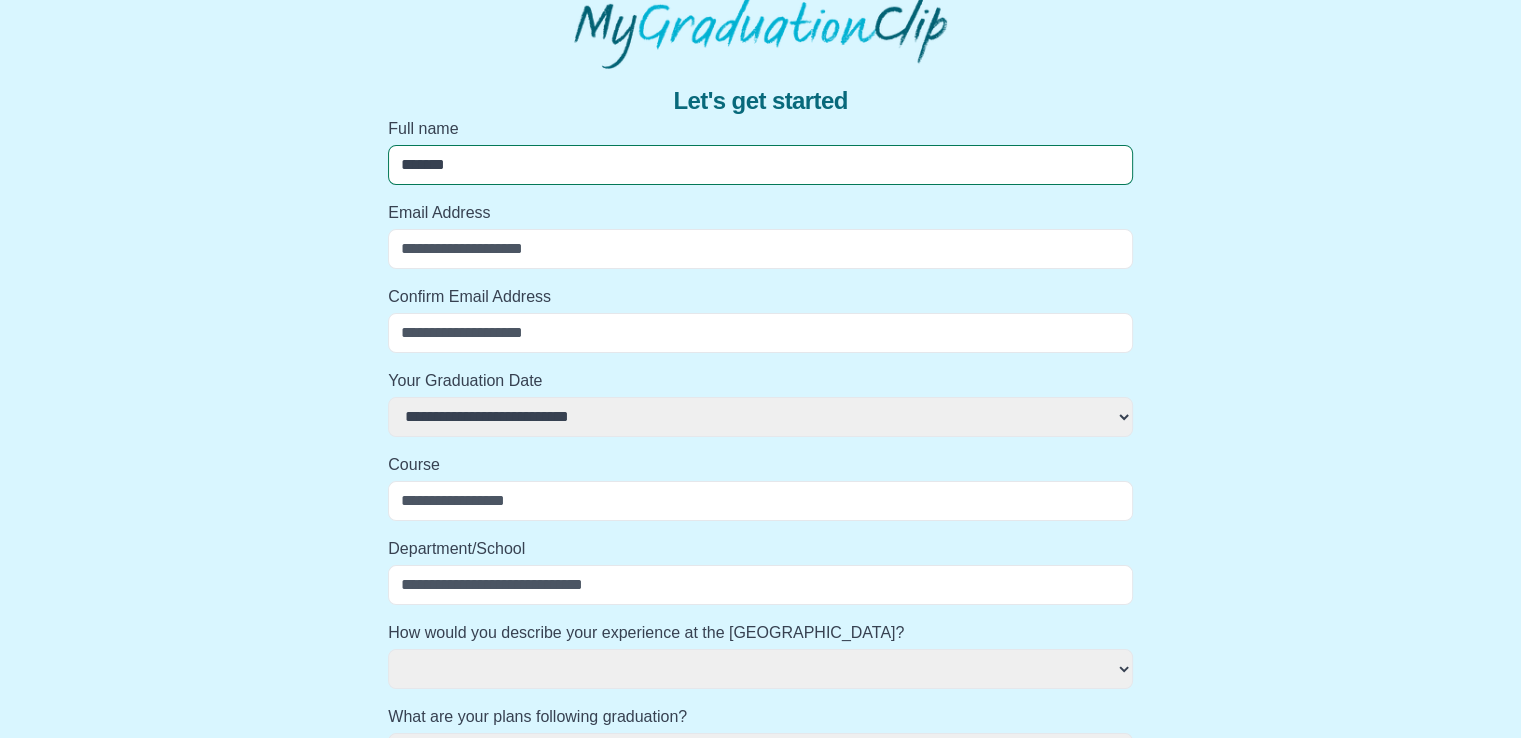 select 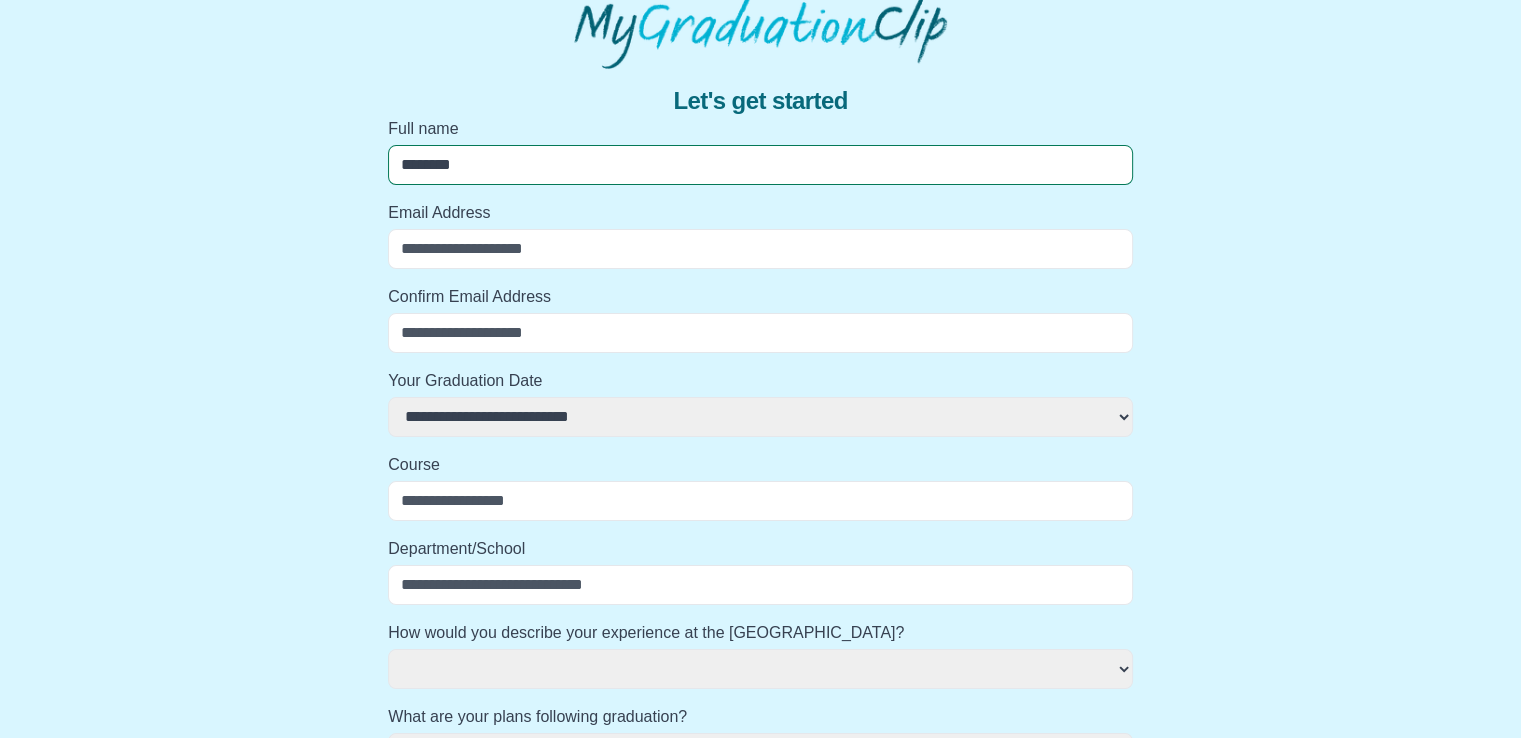 select 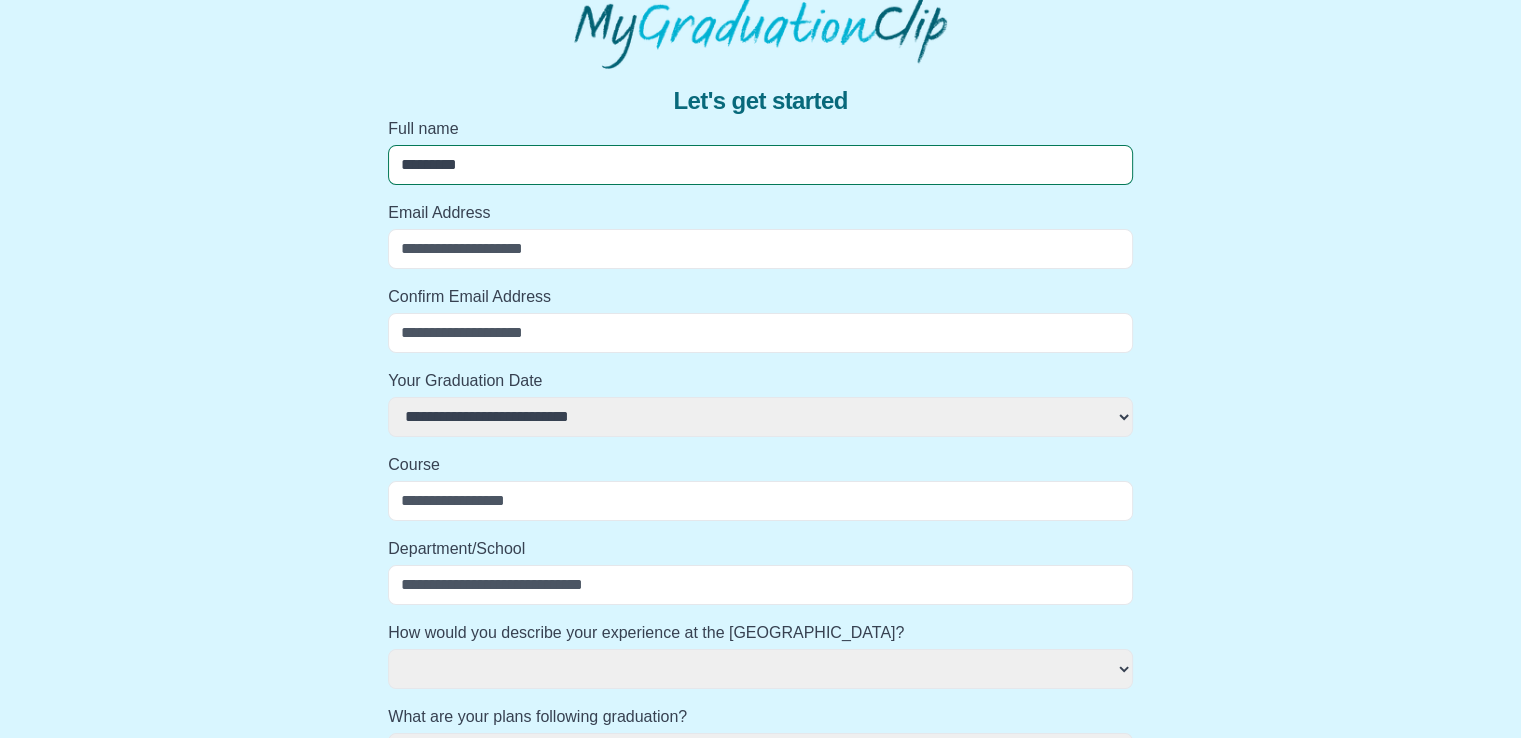 select 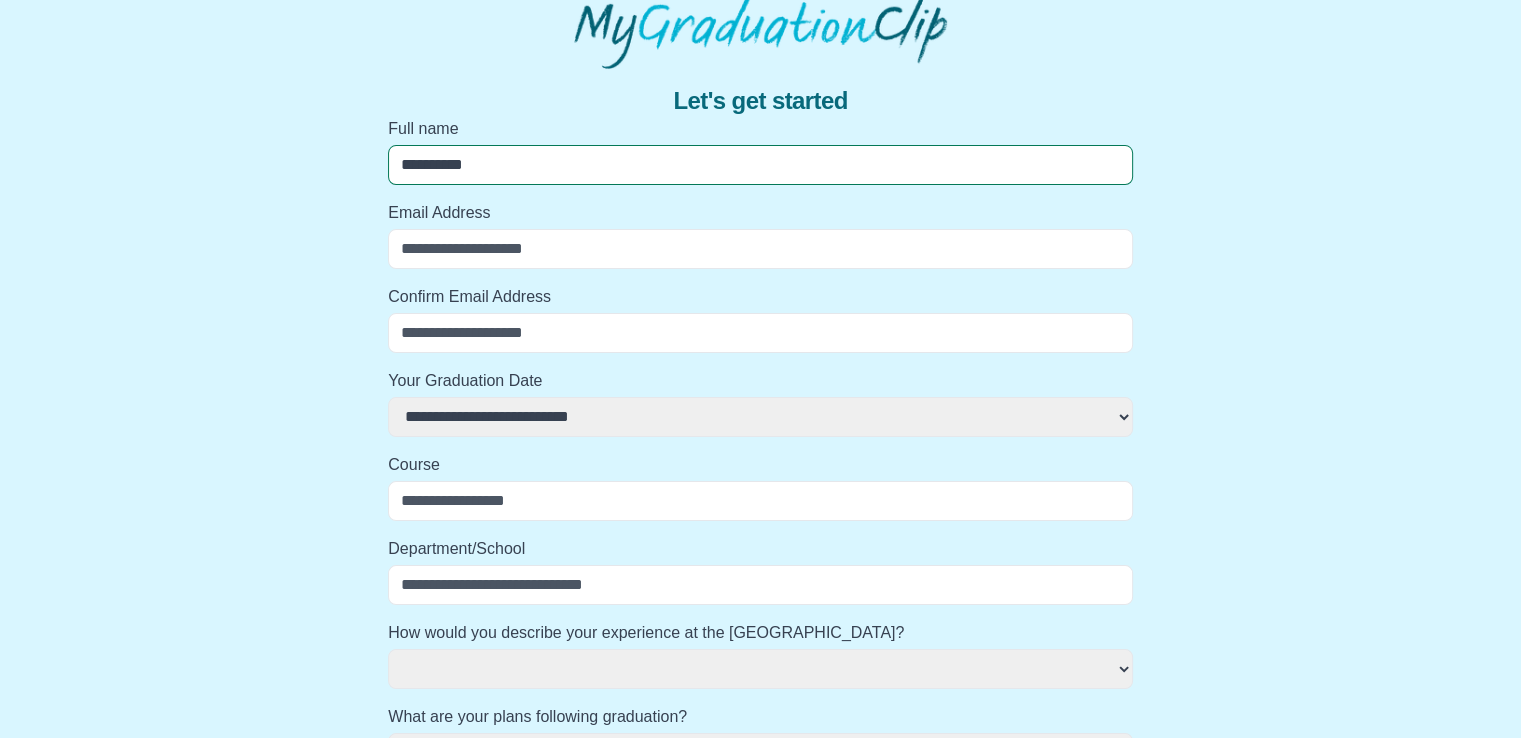 select 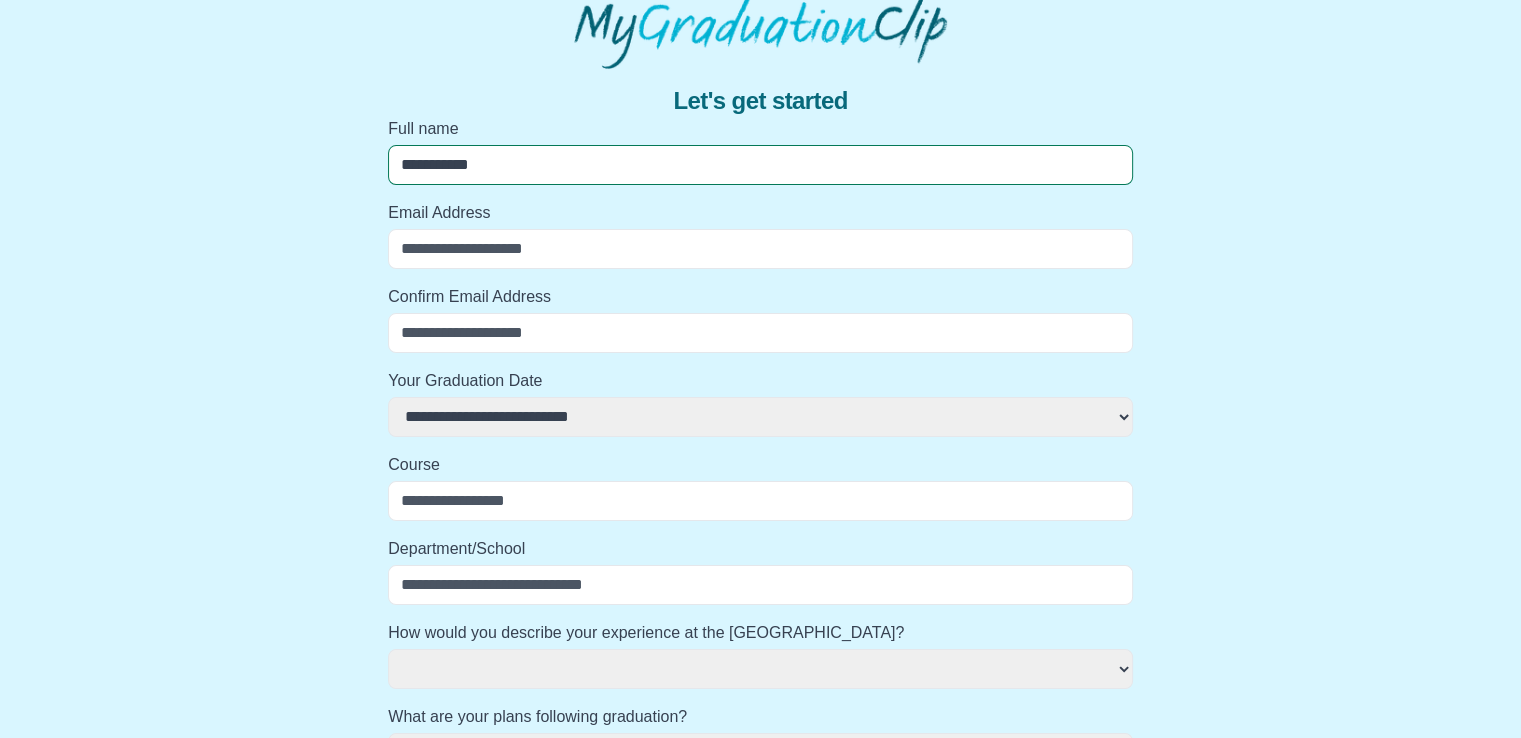 select 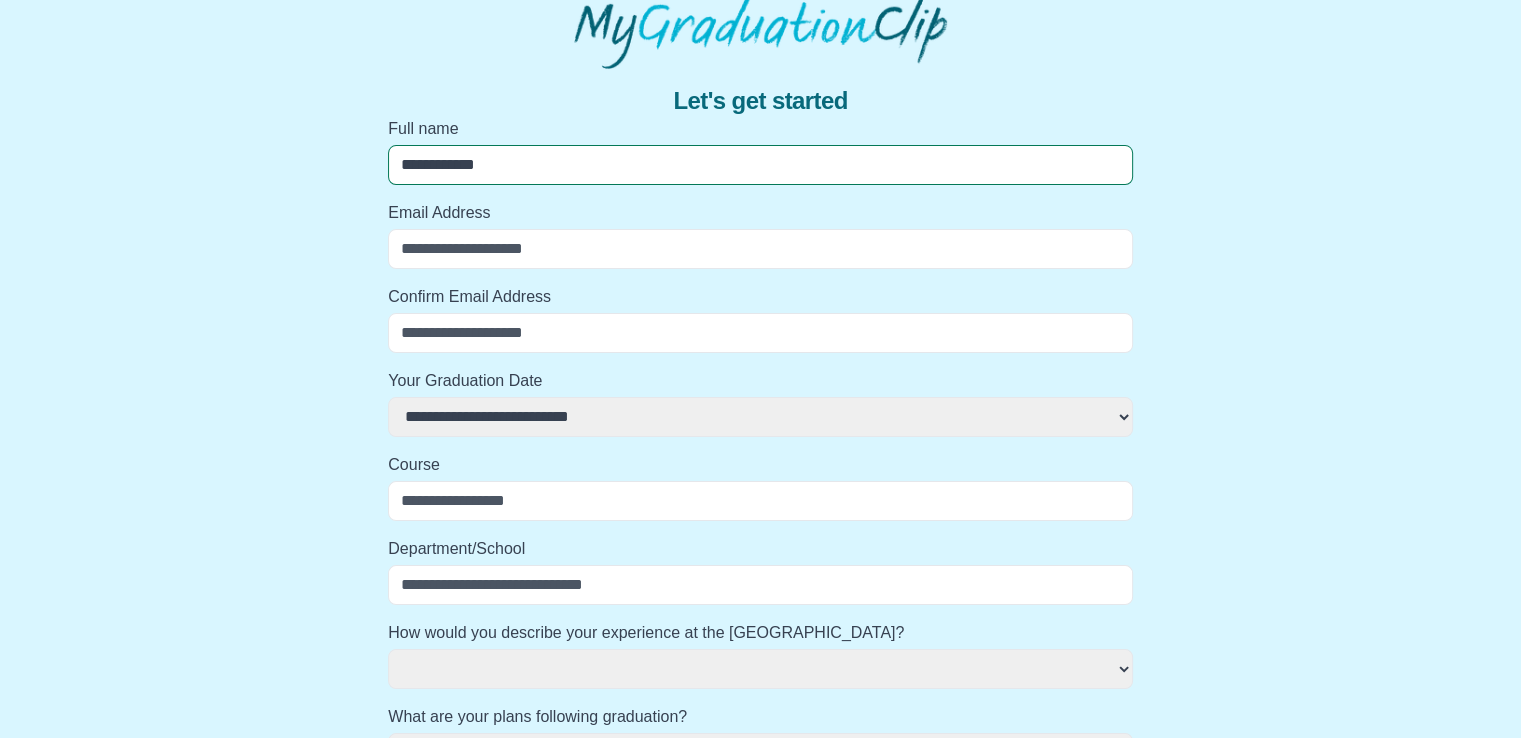 select 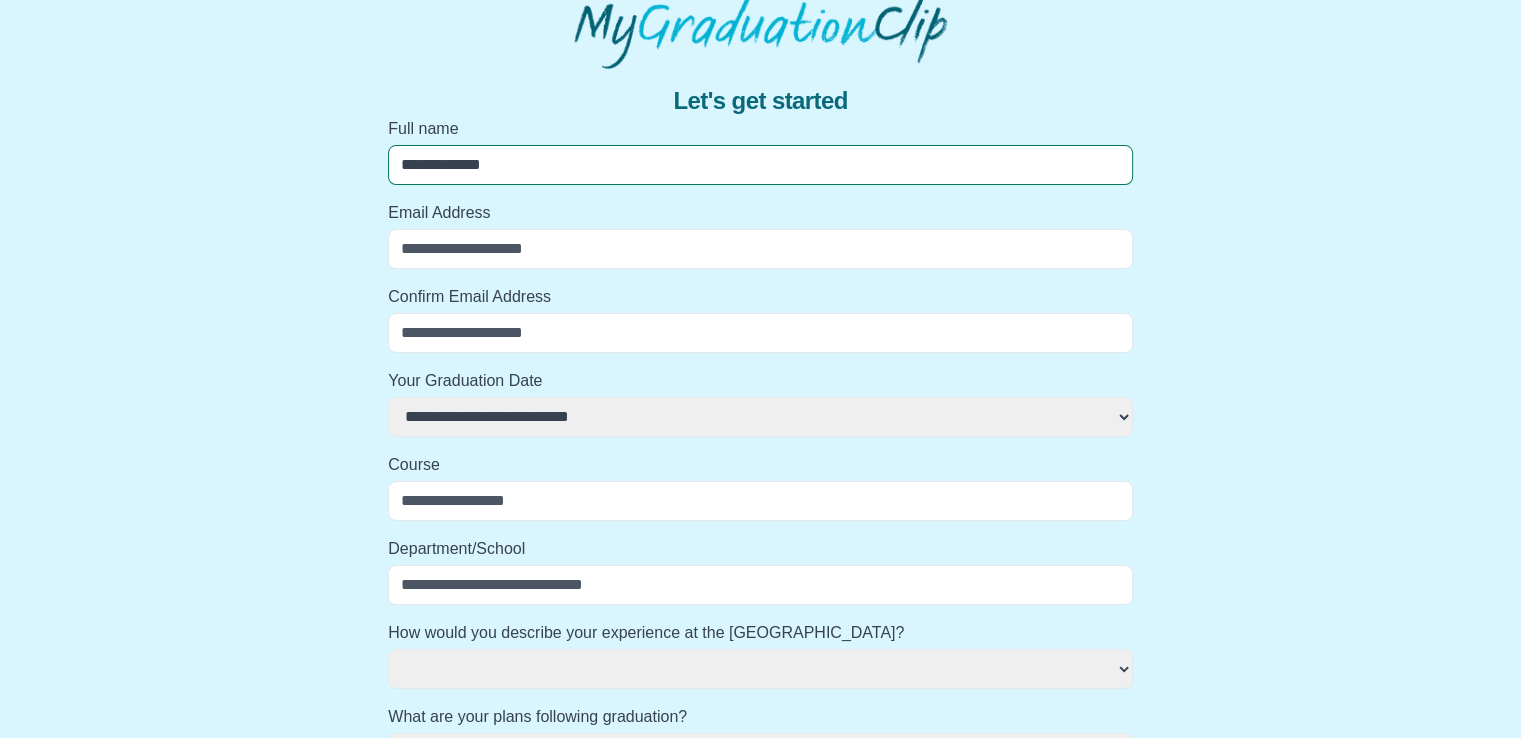 select 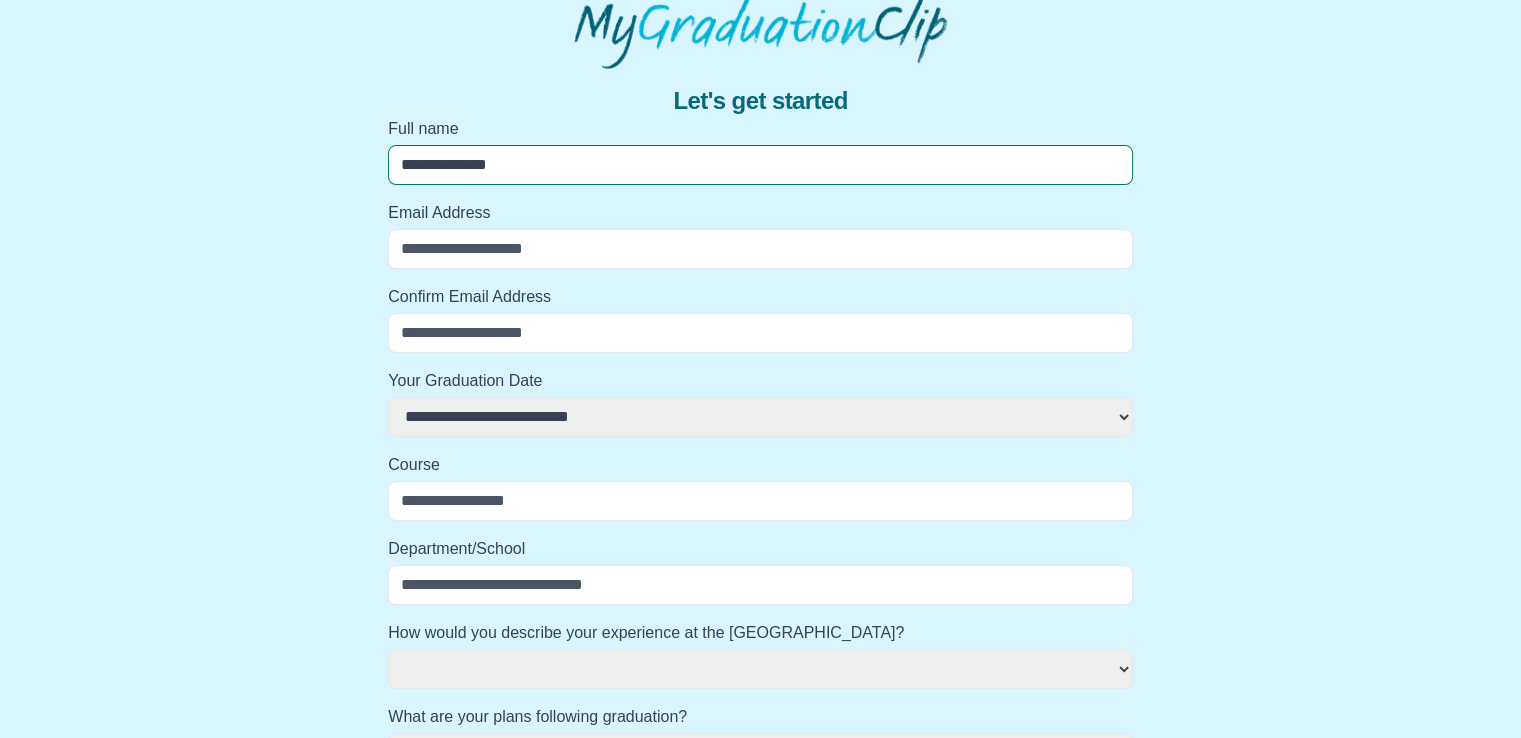 select 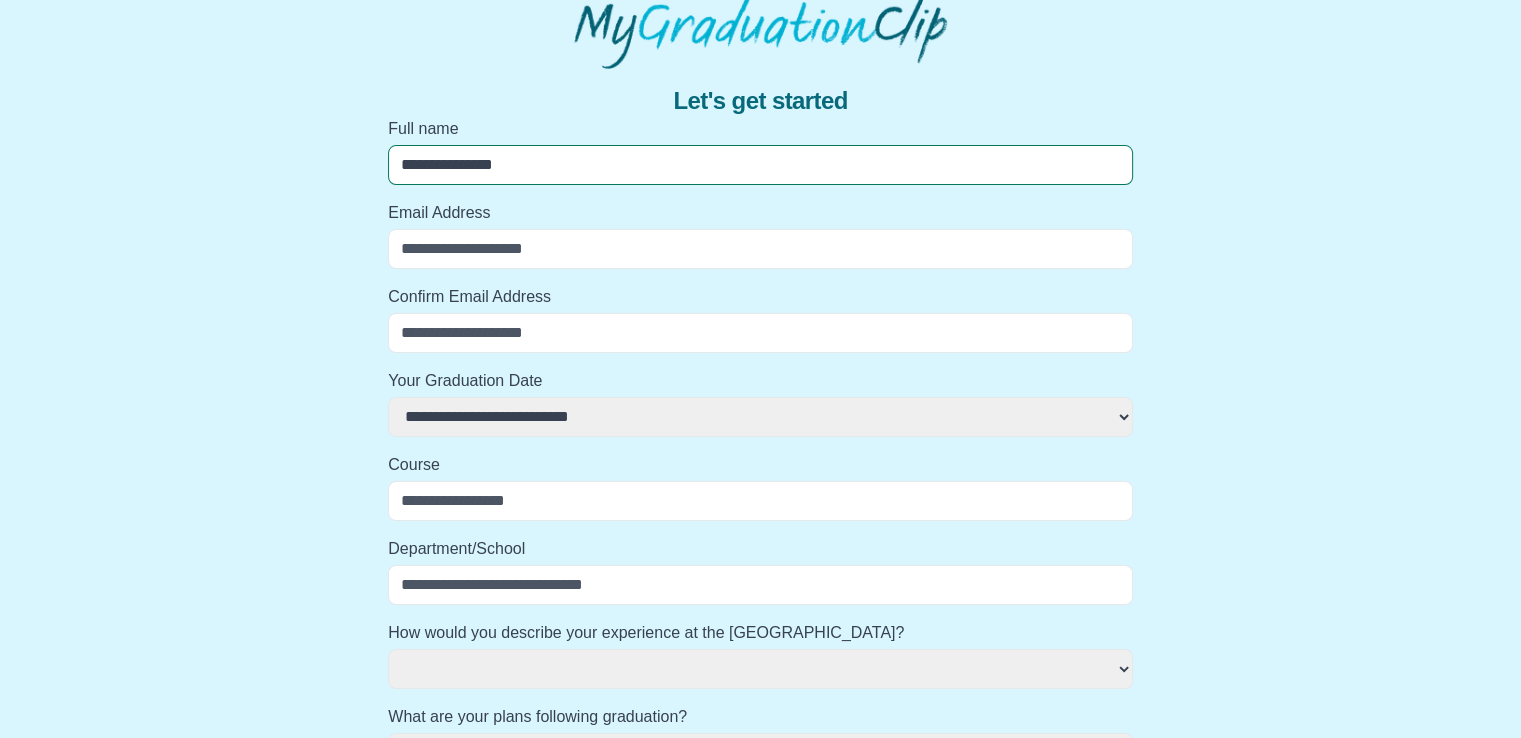 select 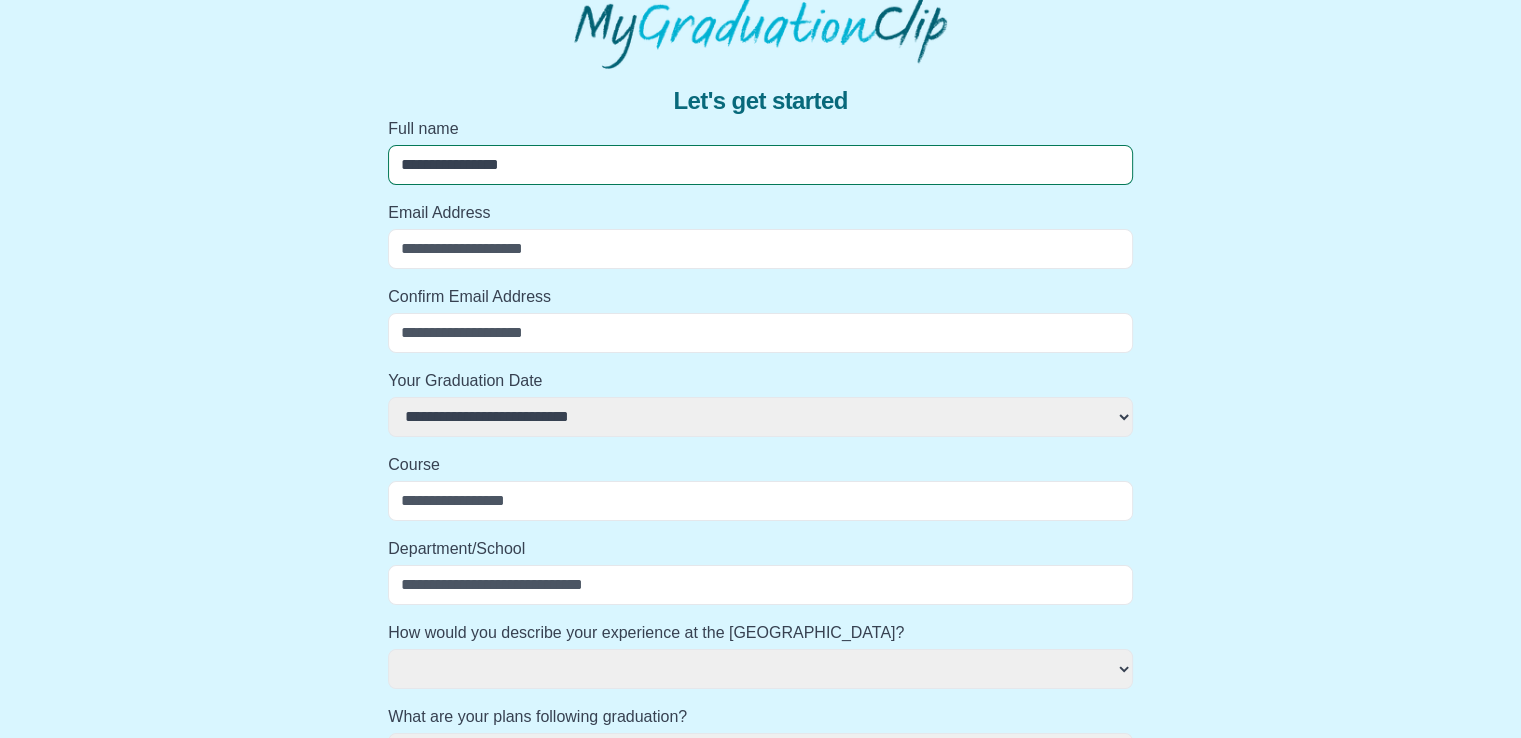 select 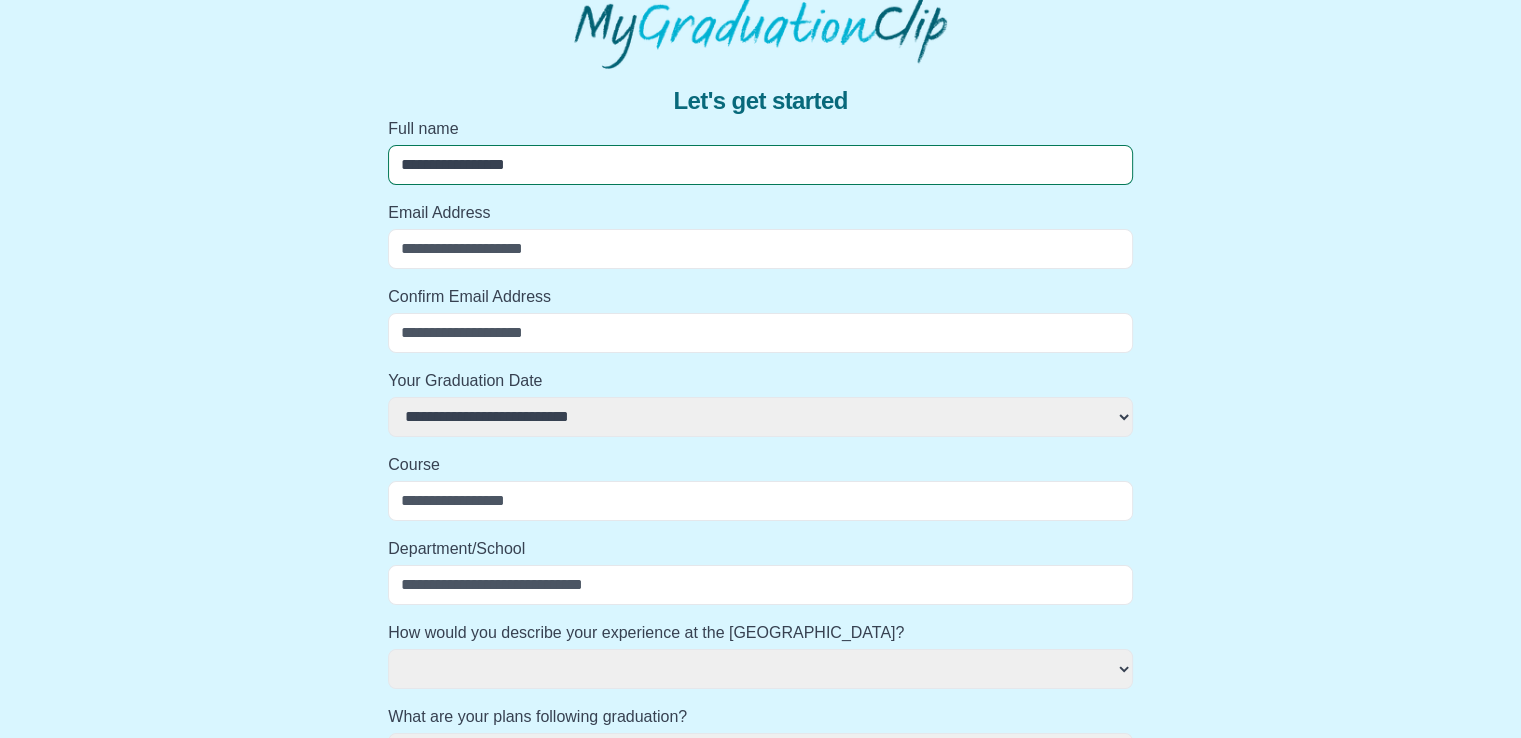 select 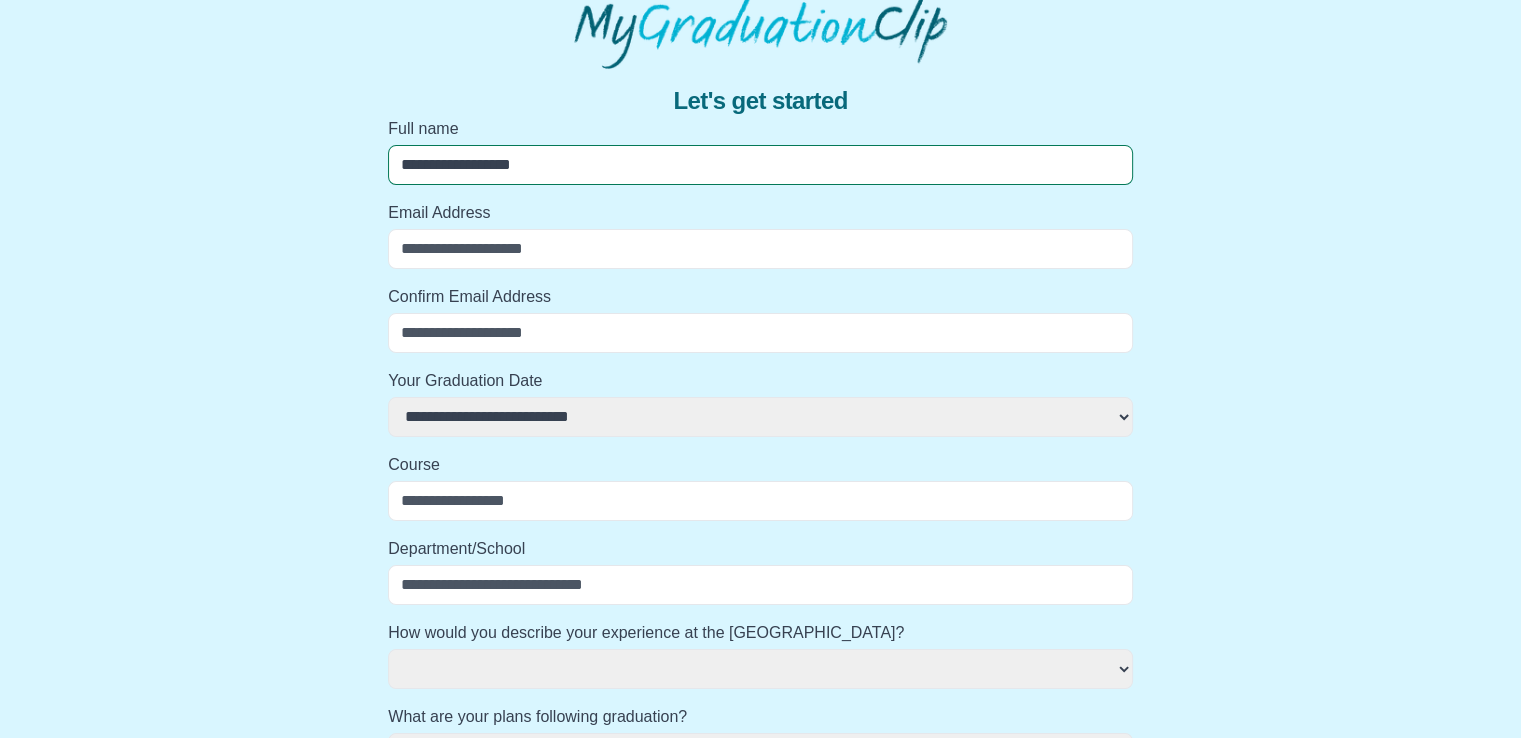 select 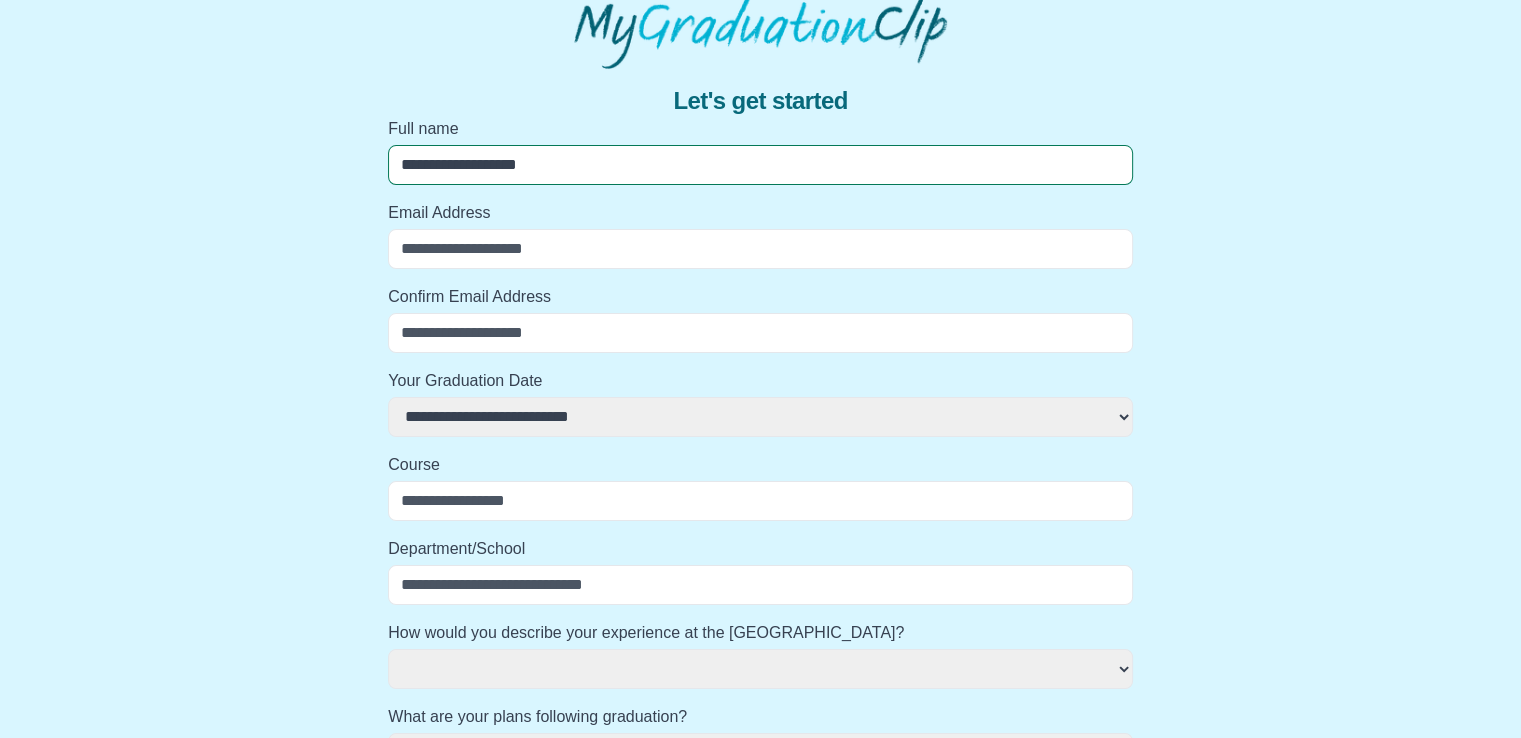 select 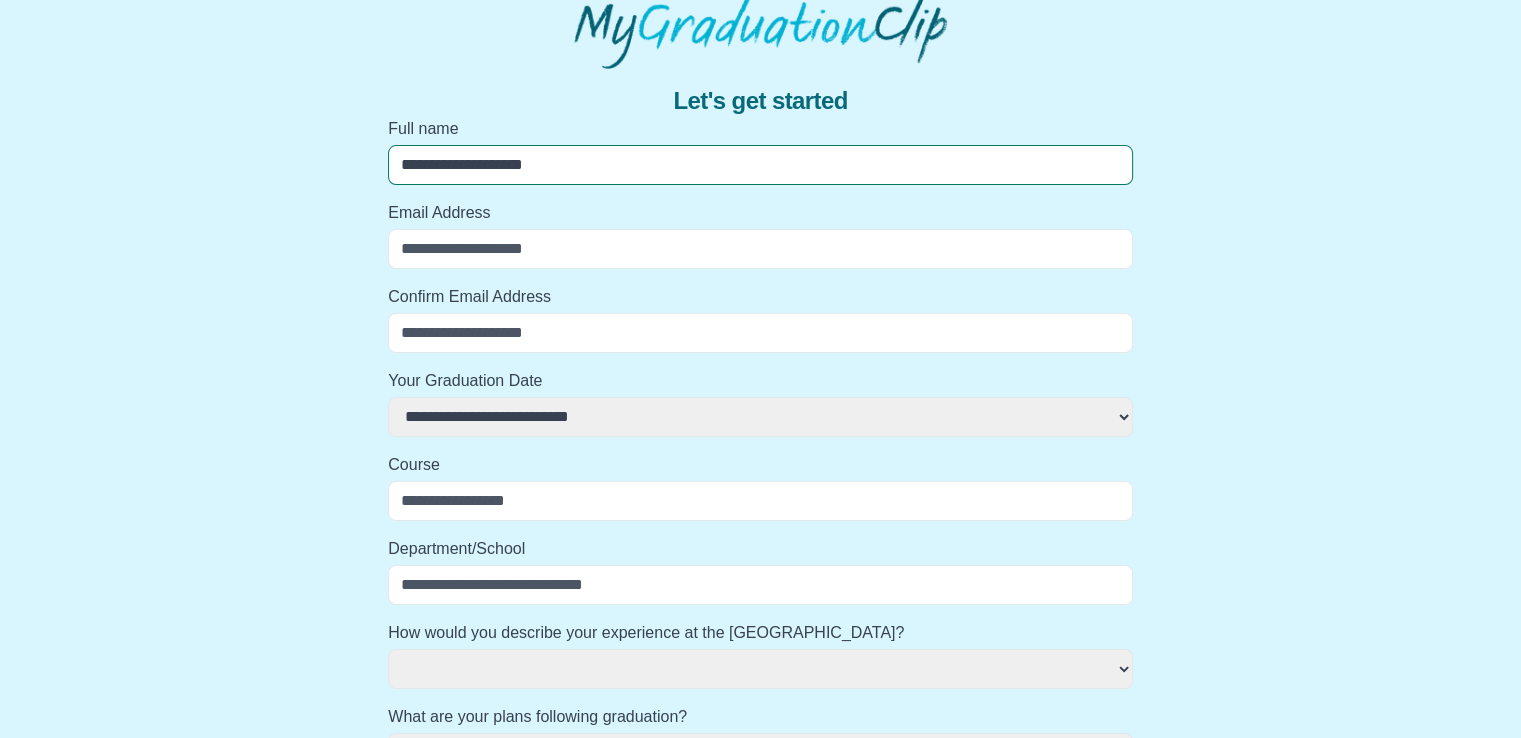 select 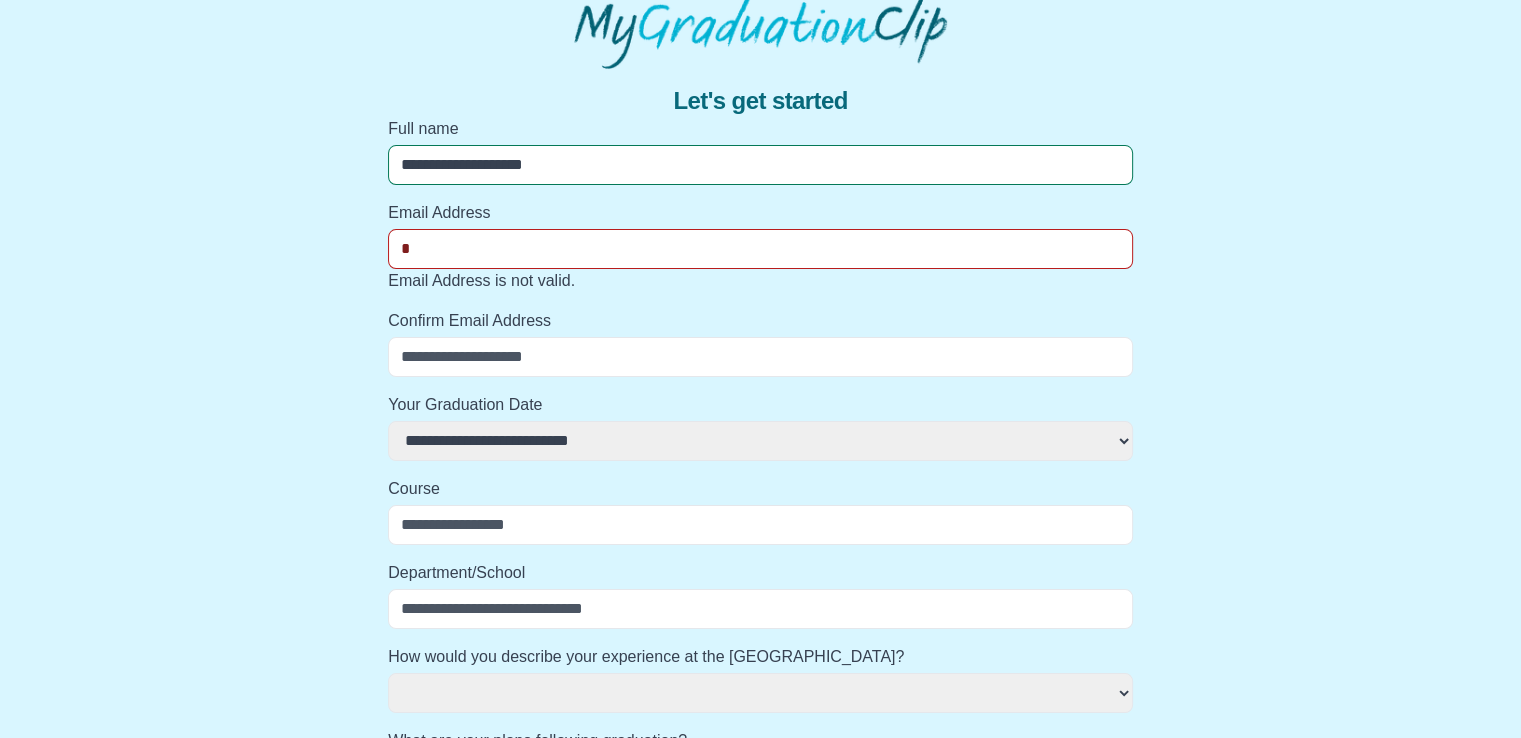 select 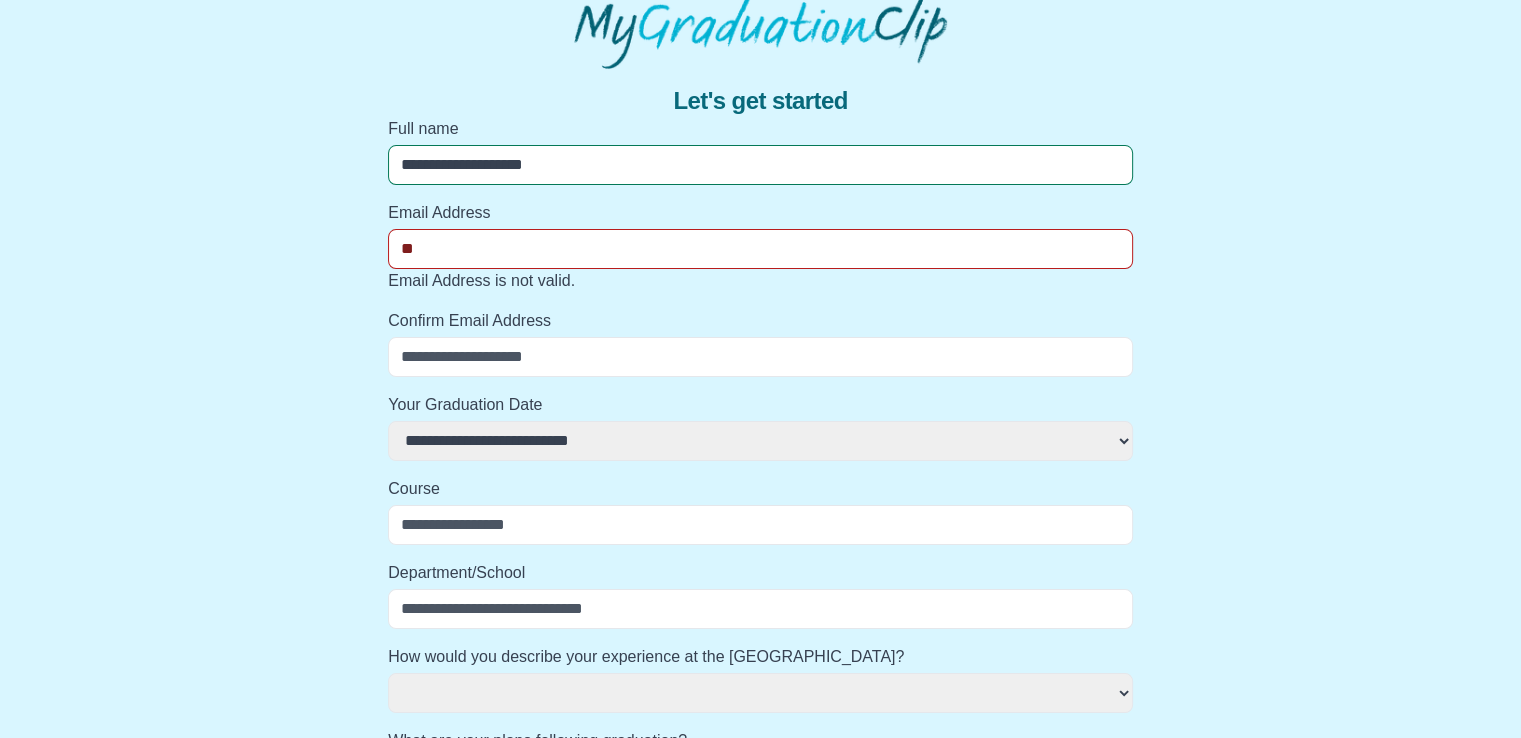 select 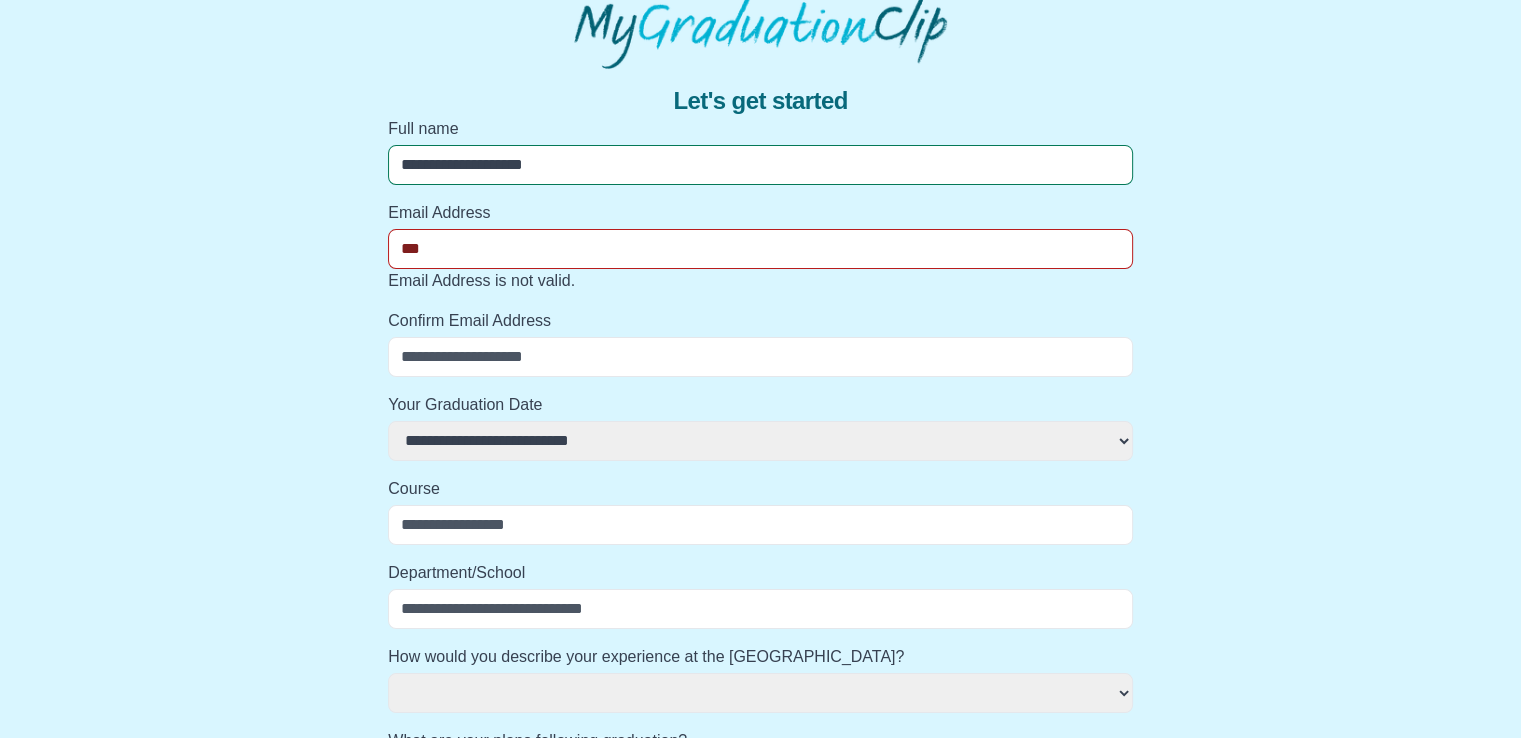 select 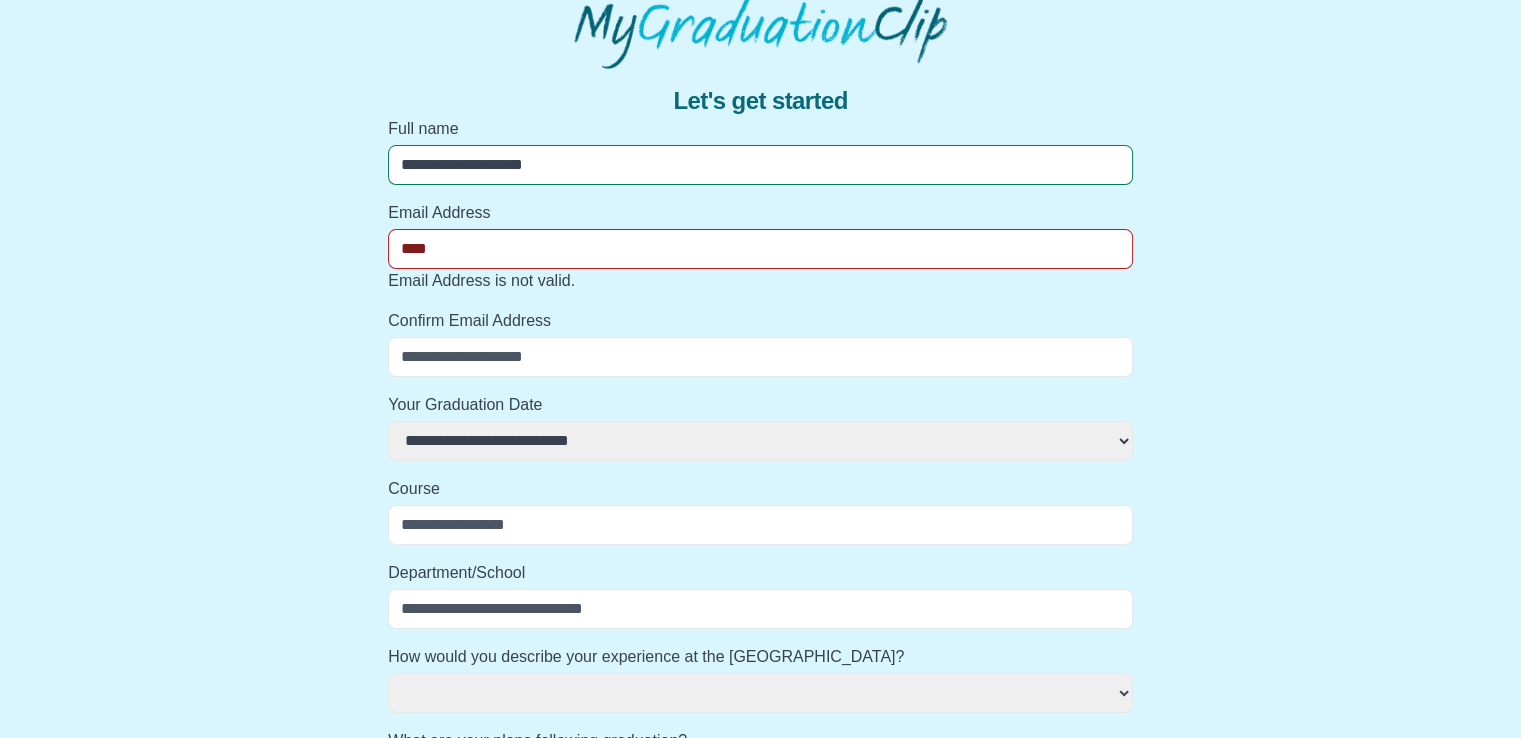 select 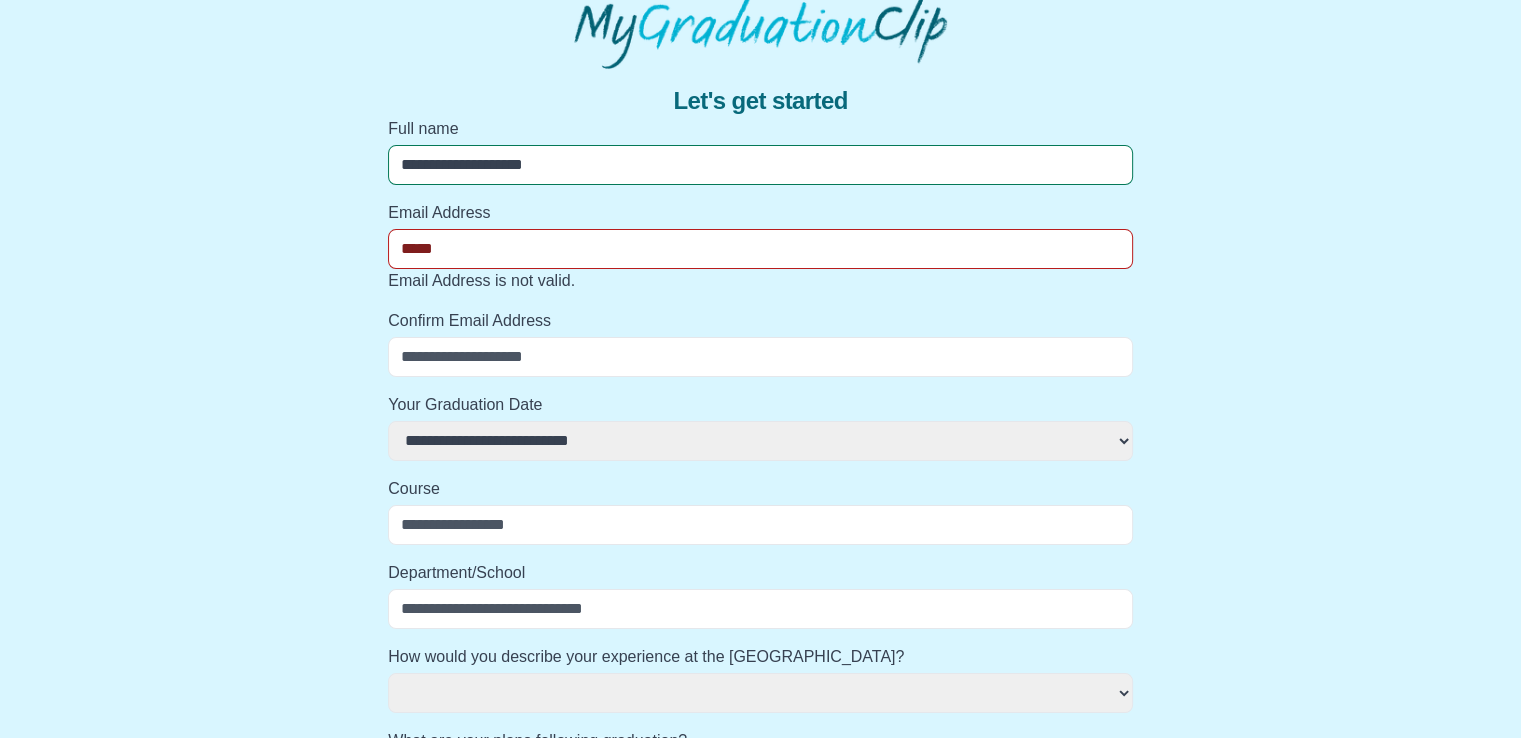 select 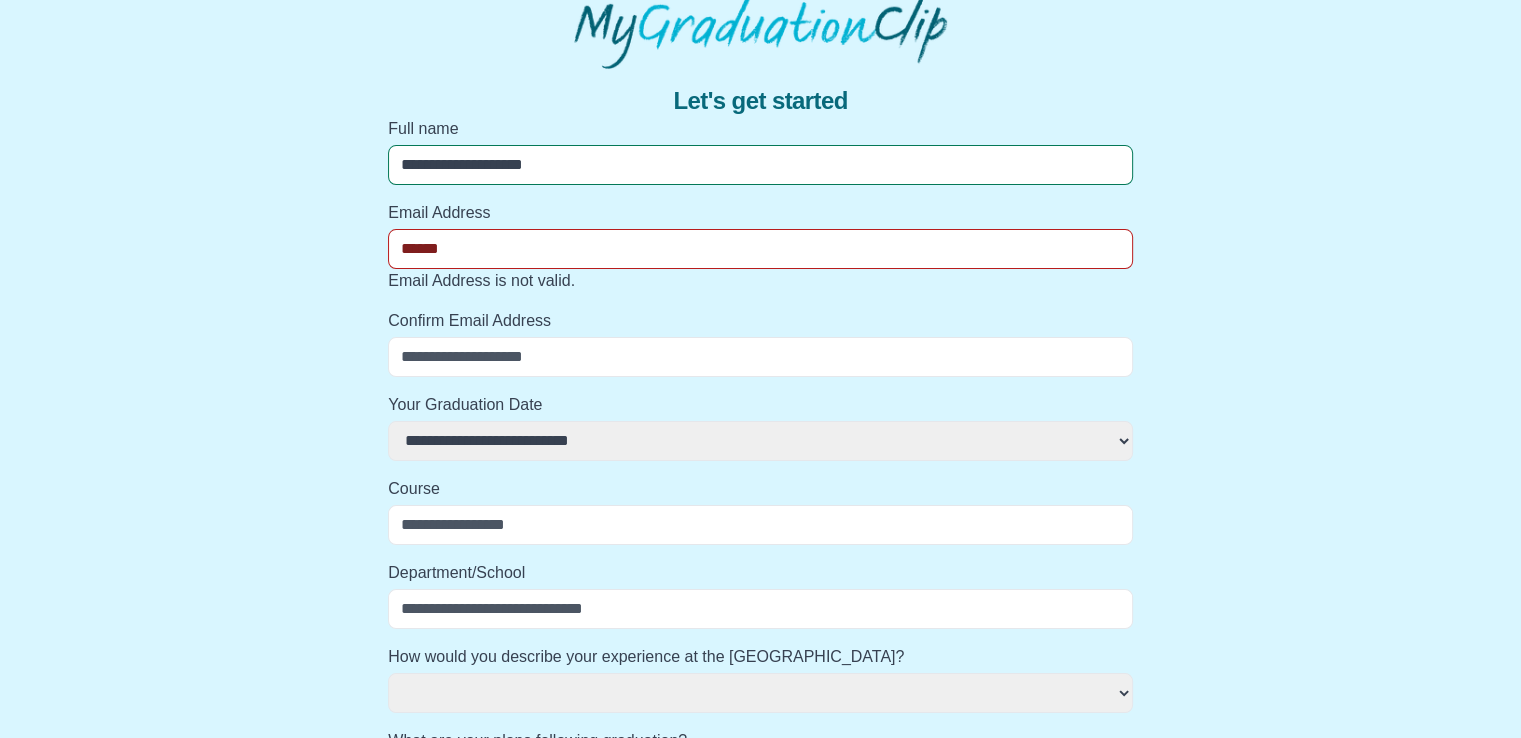select 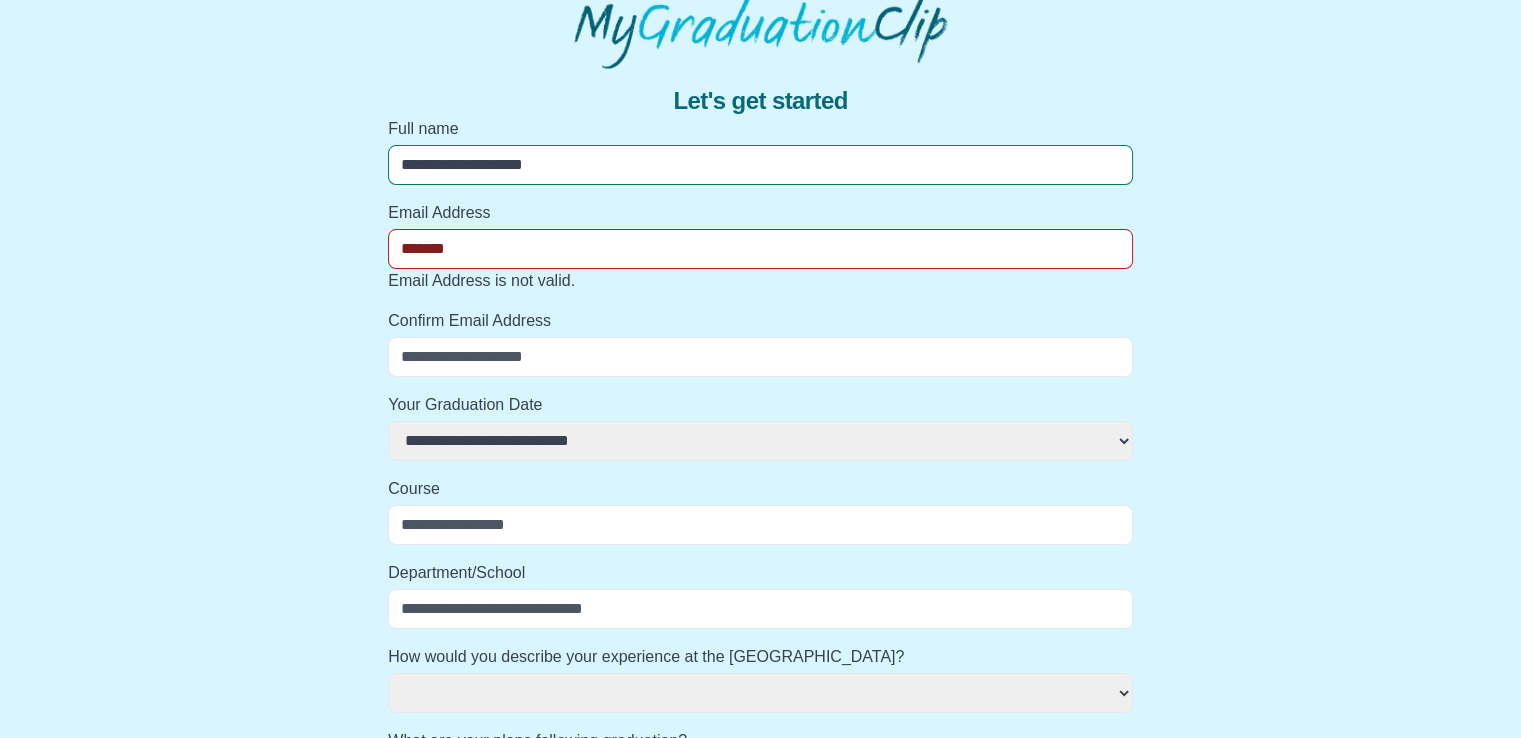 select 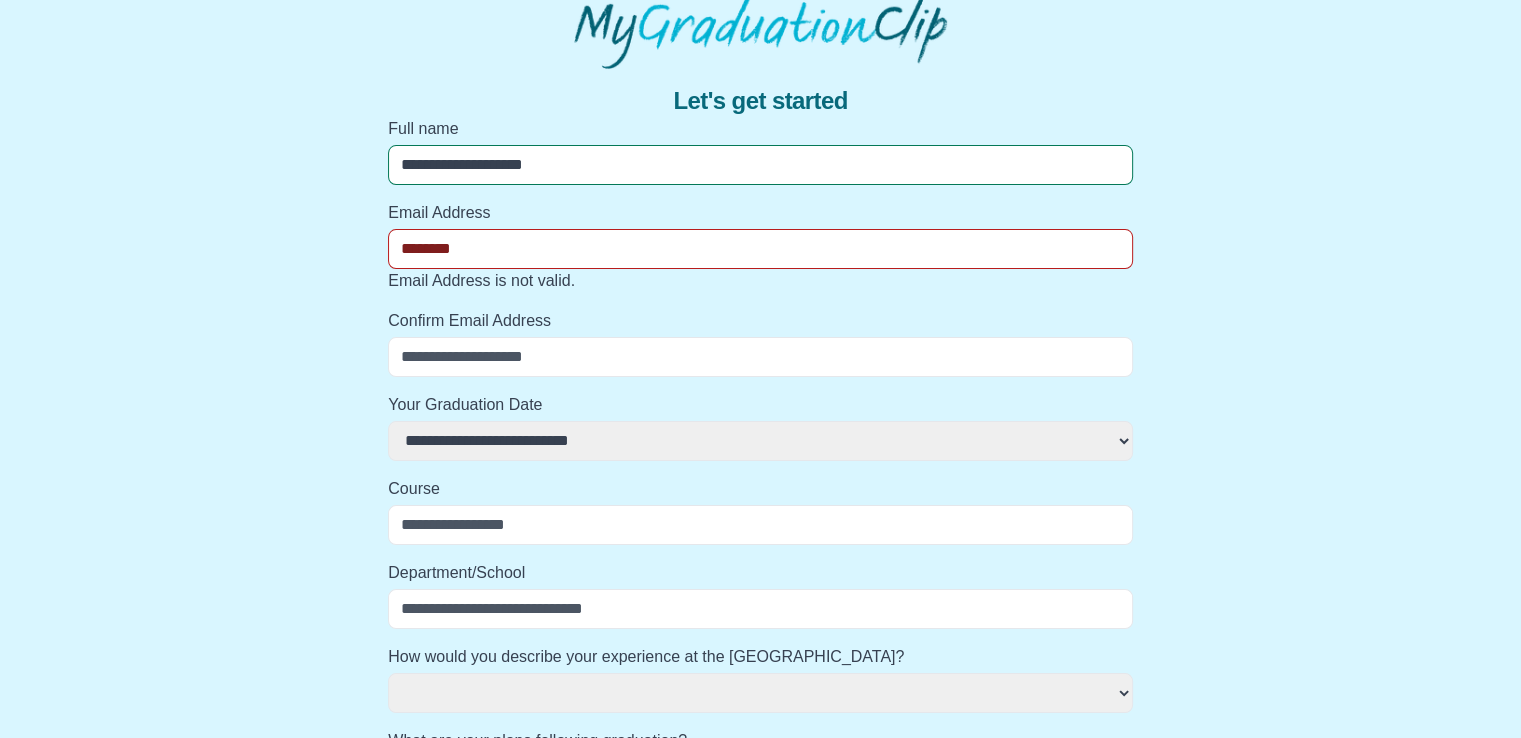 select 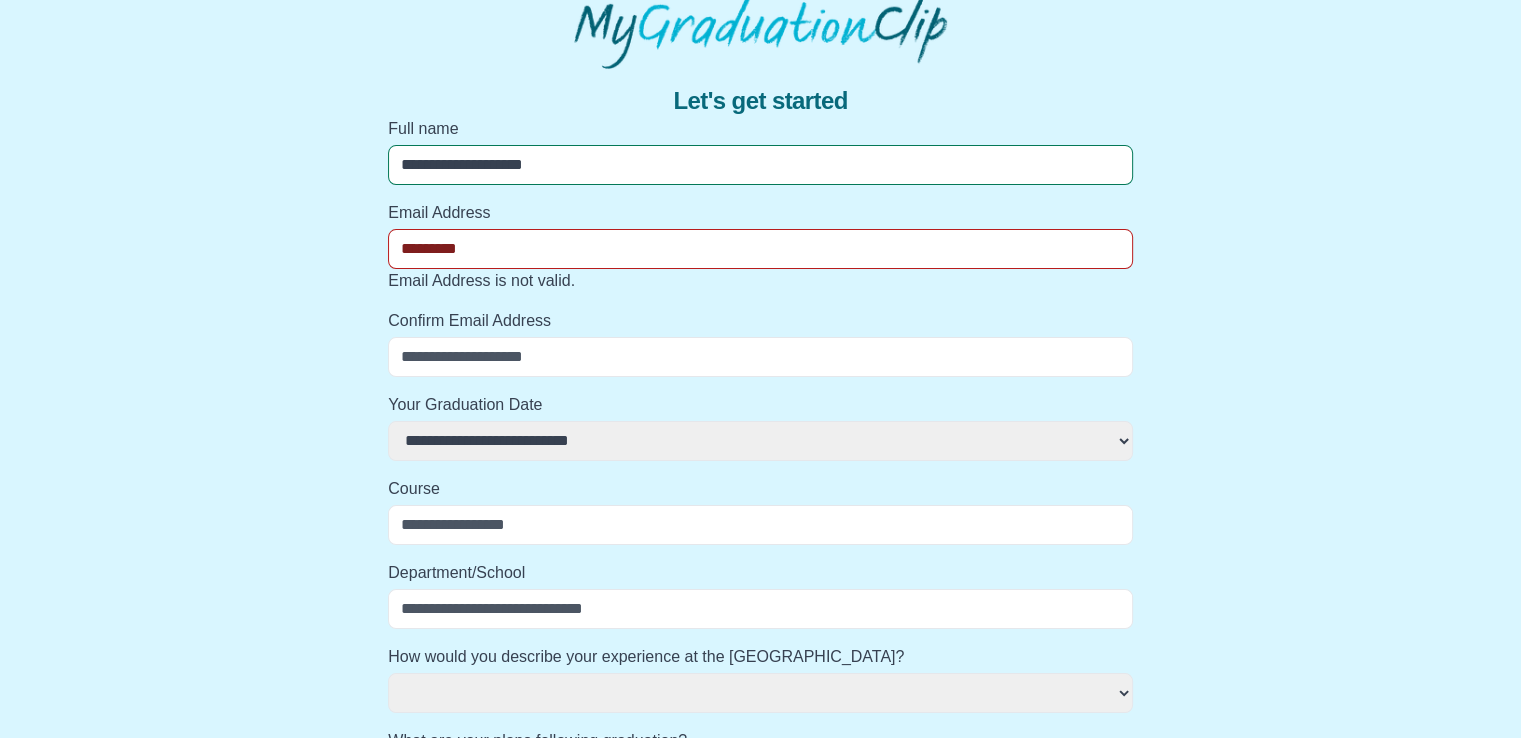 select 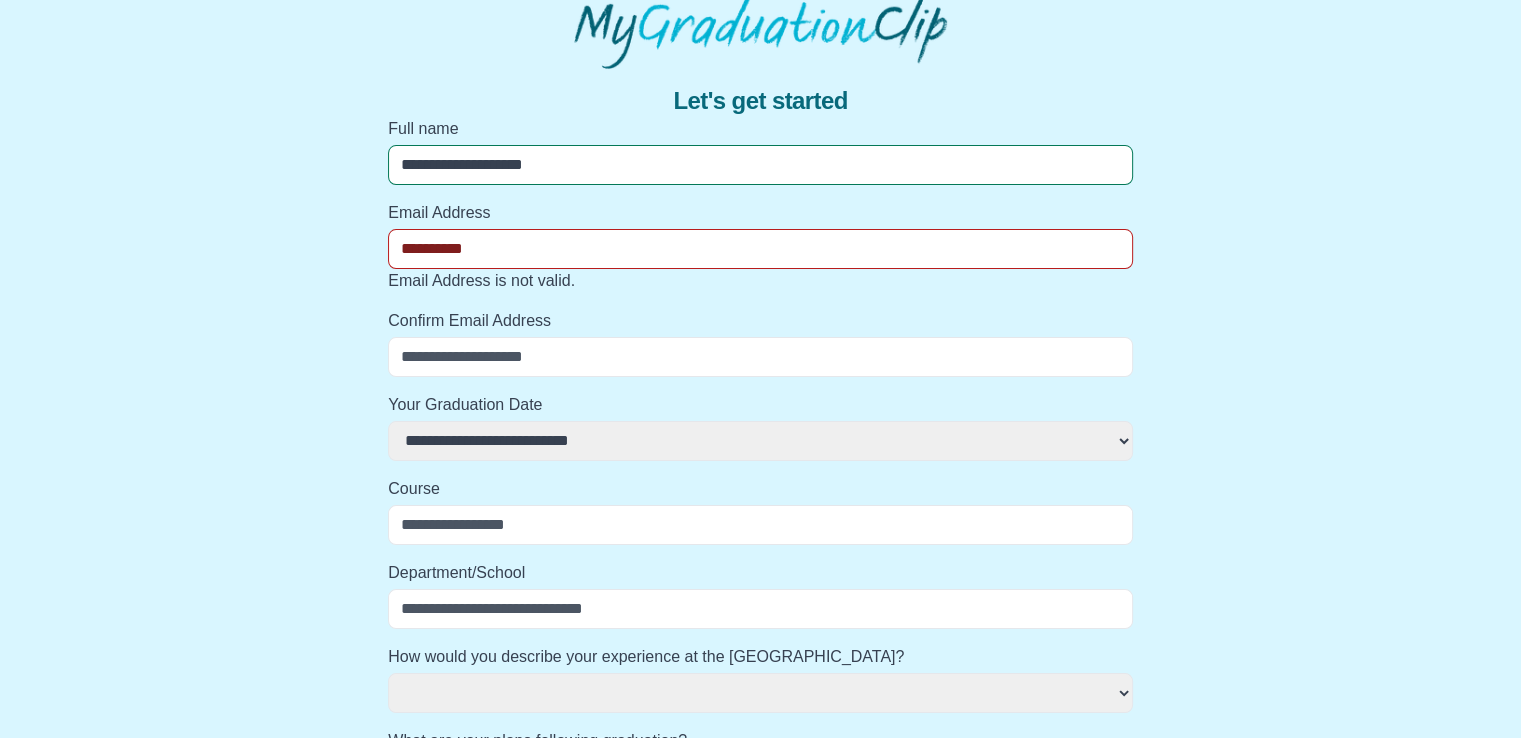 select 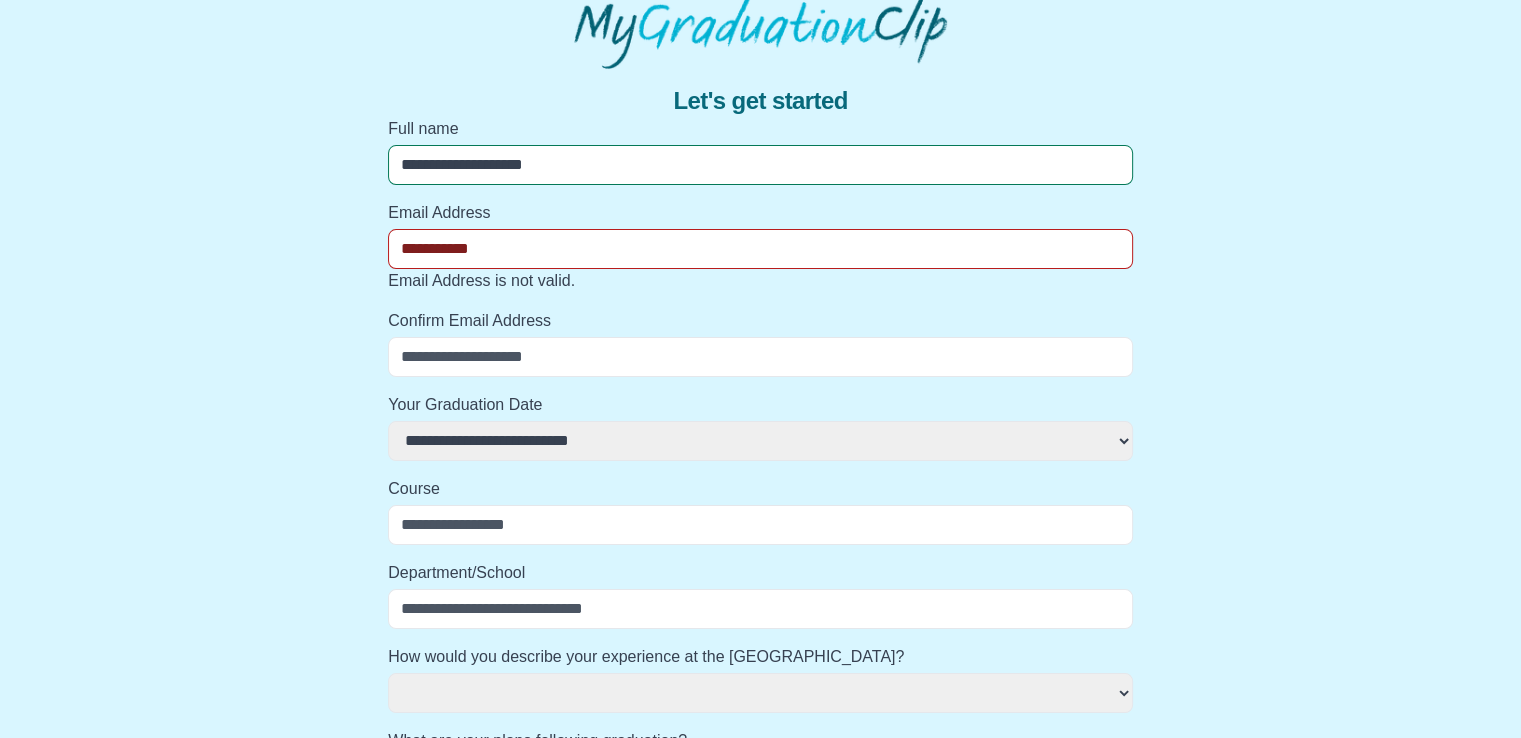 select 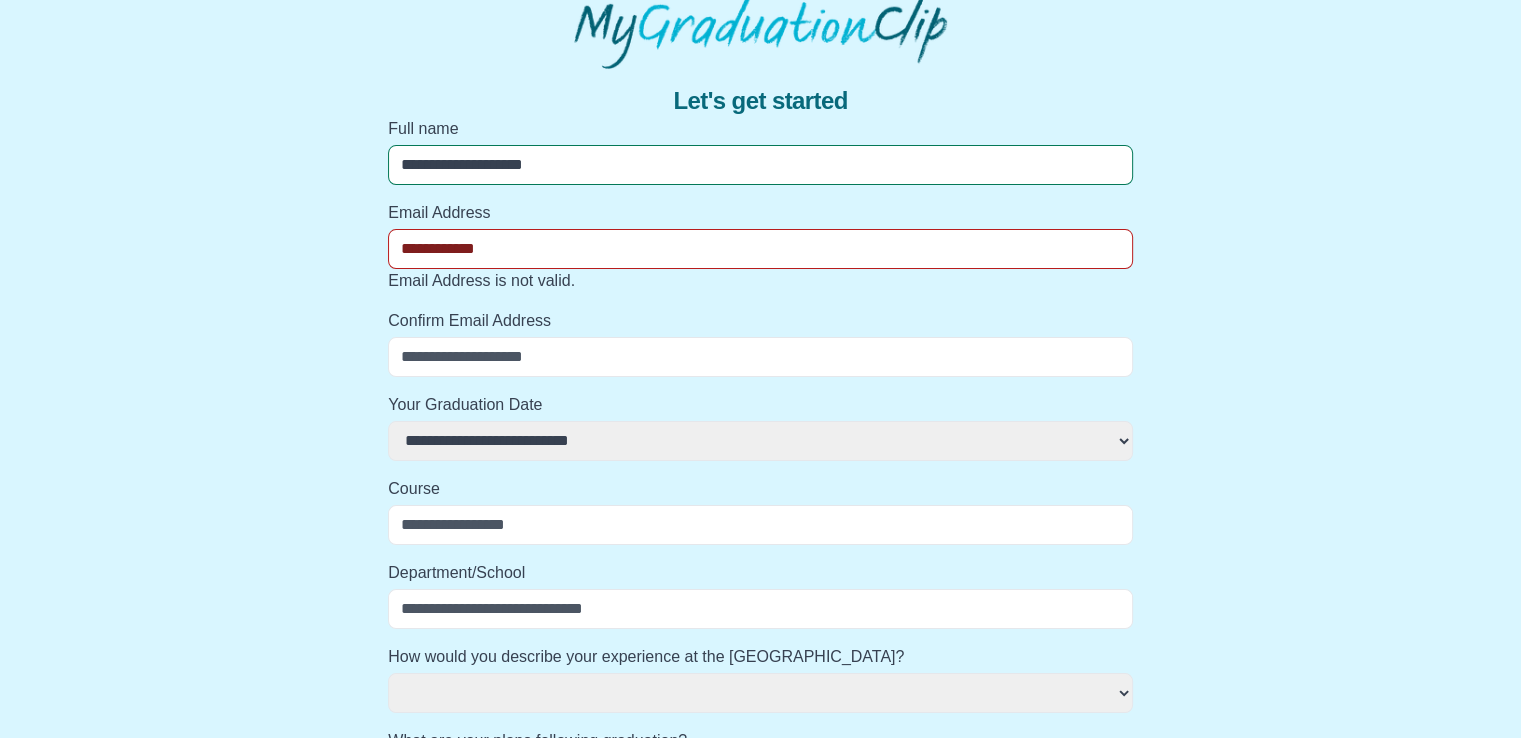 select 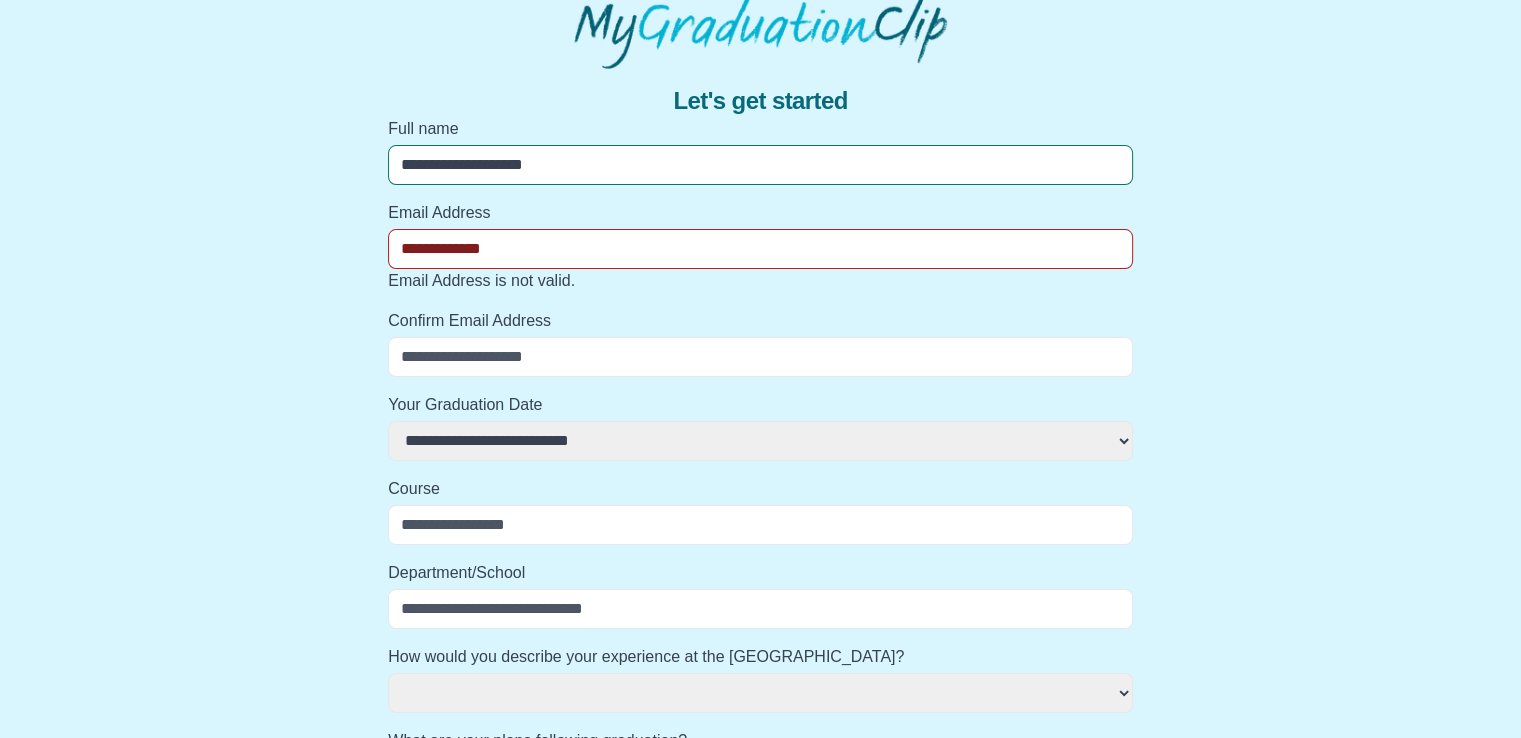 select 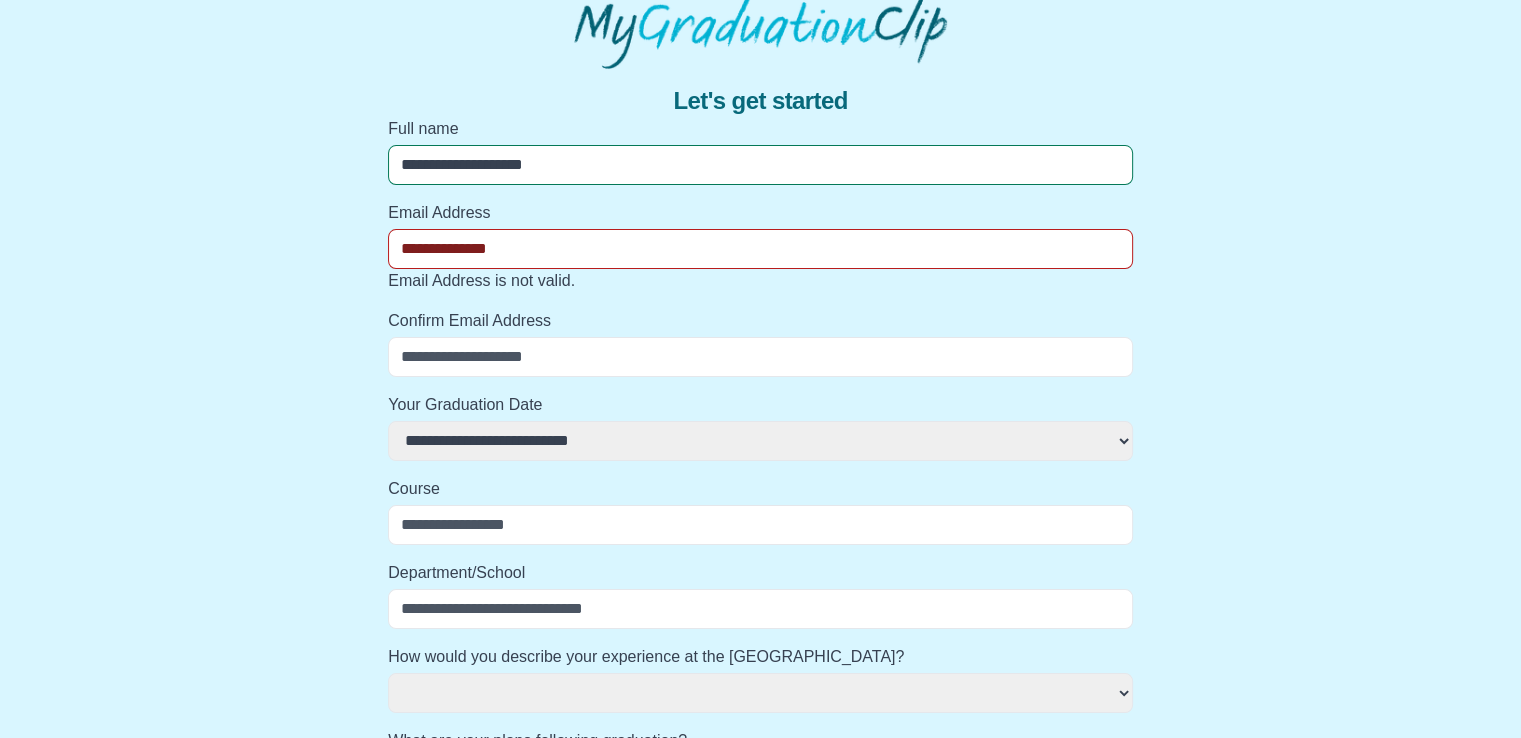select 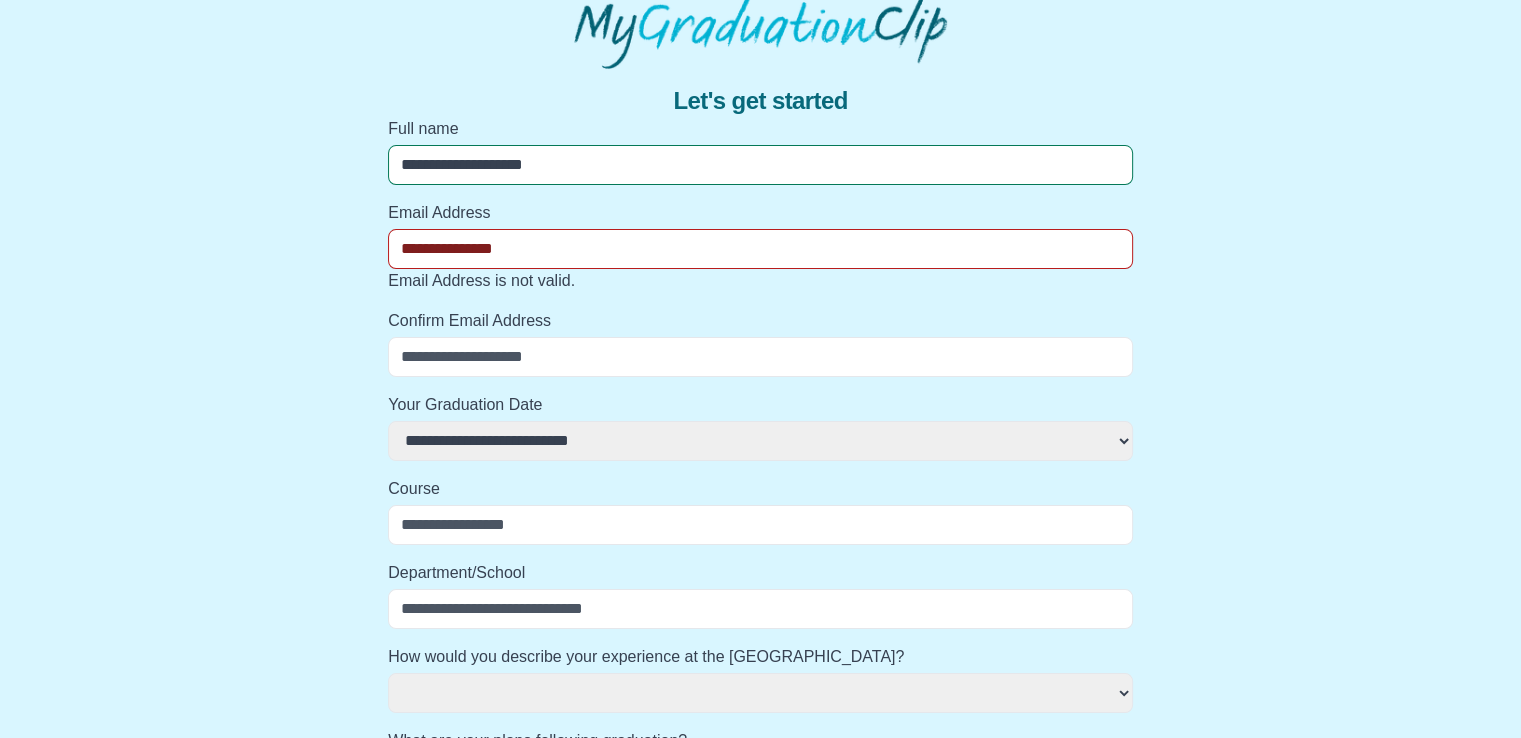 select 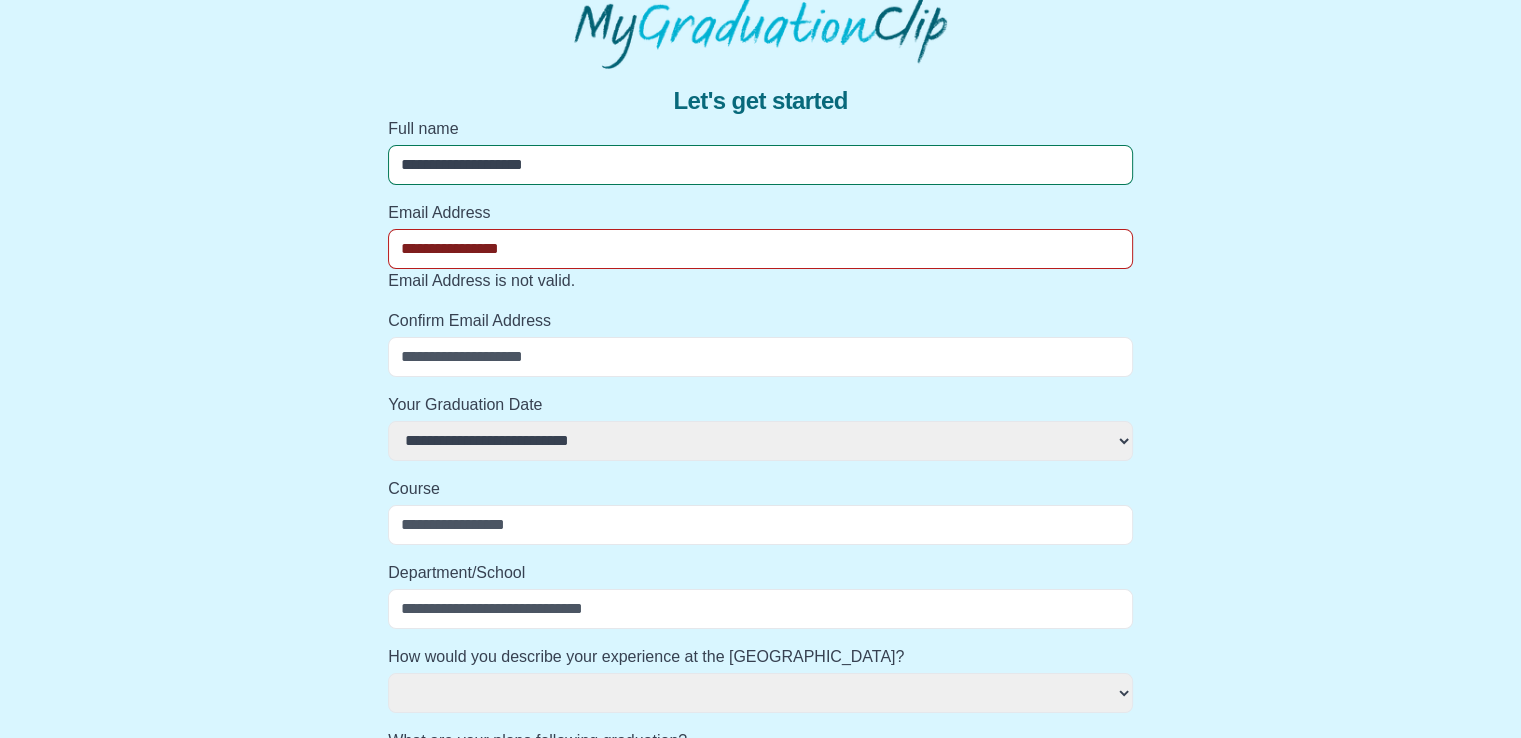 select 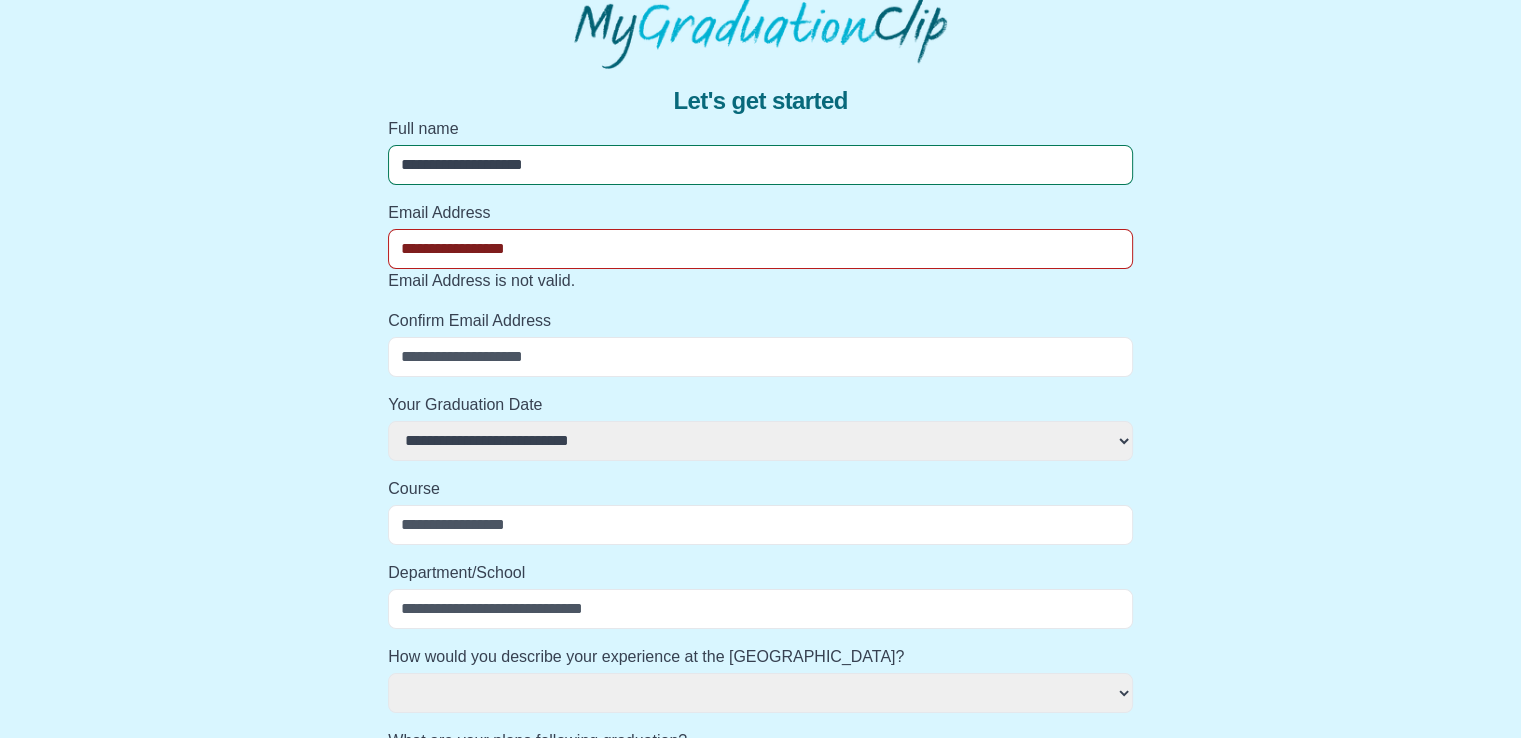 select 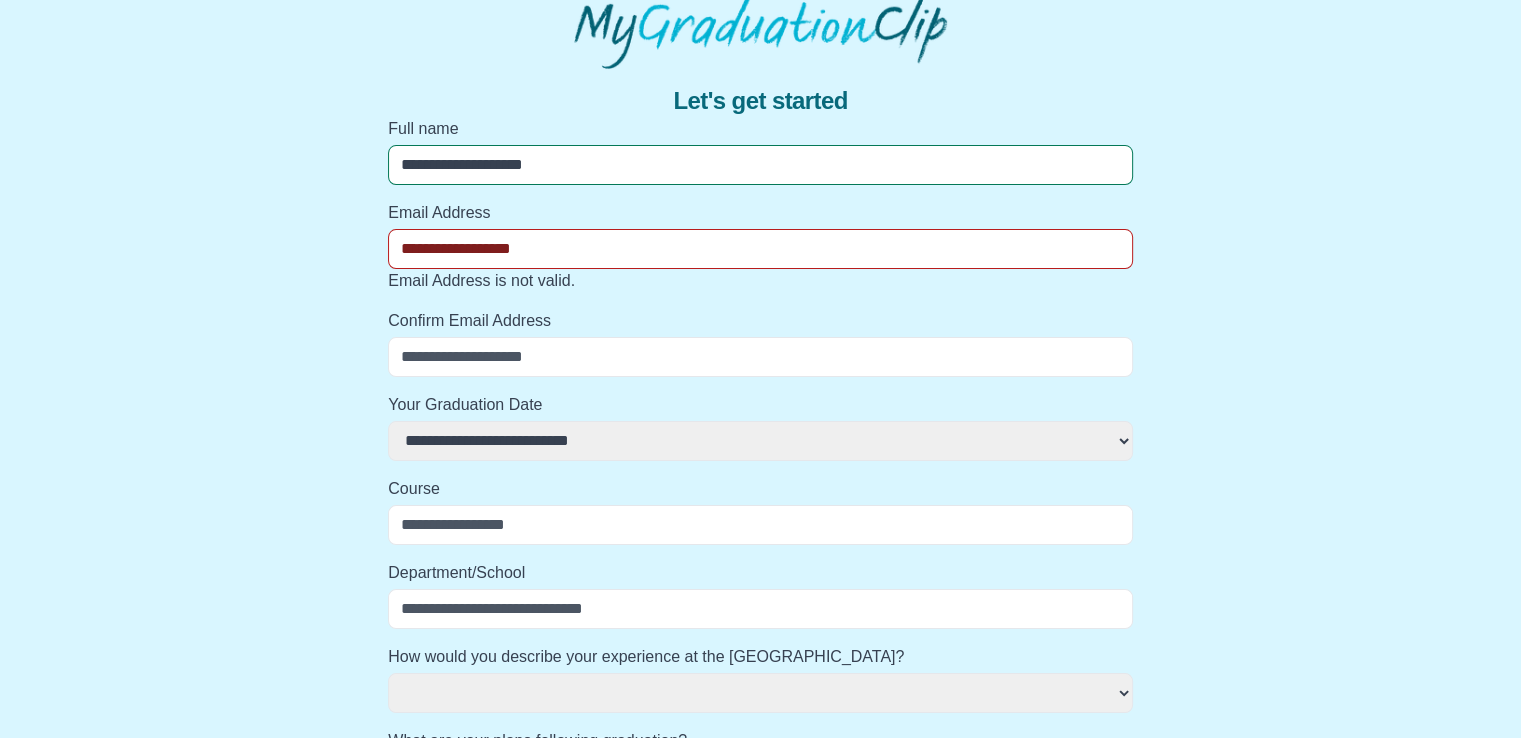 select 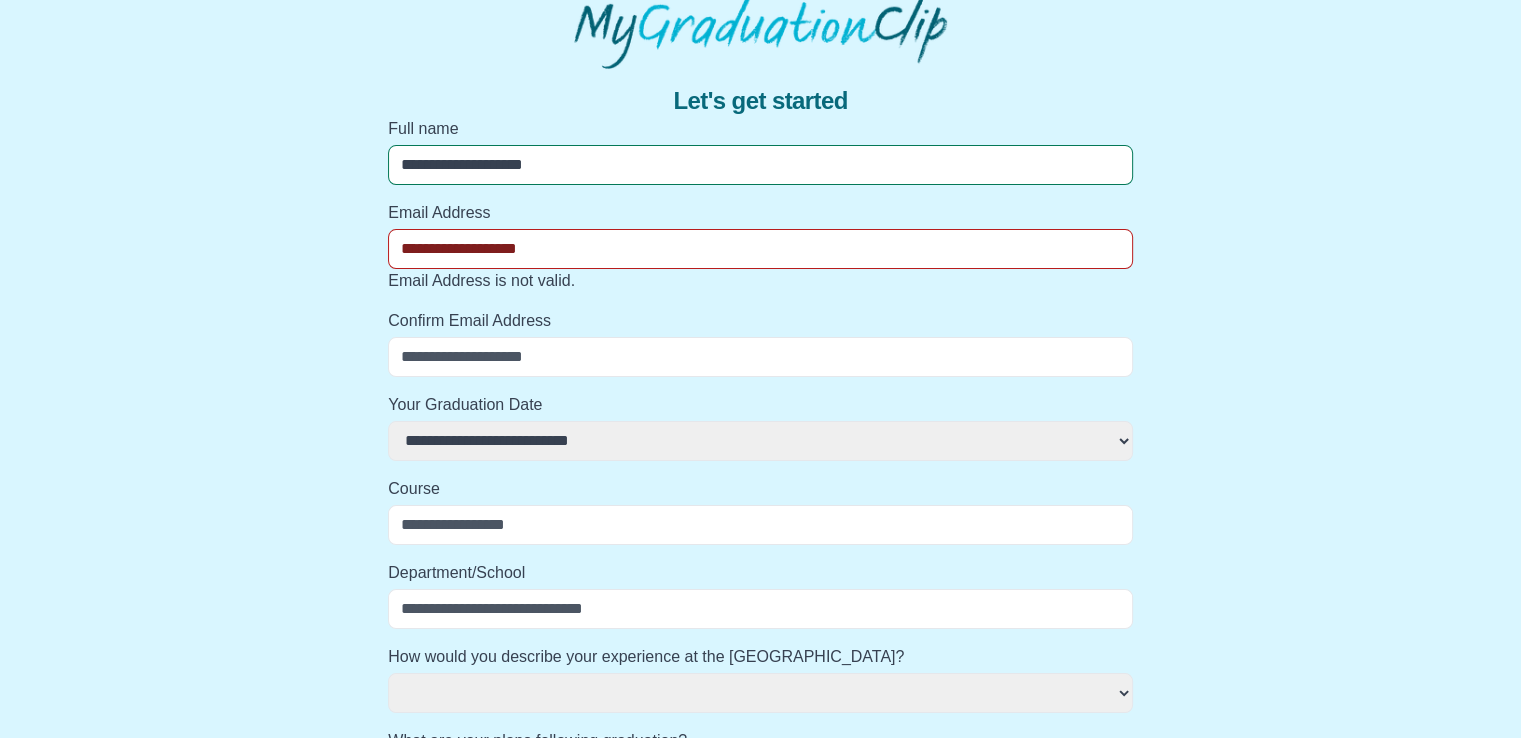 select 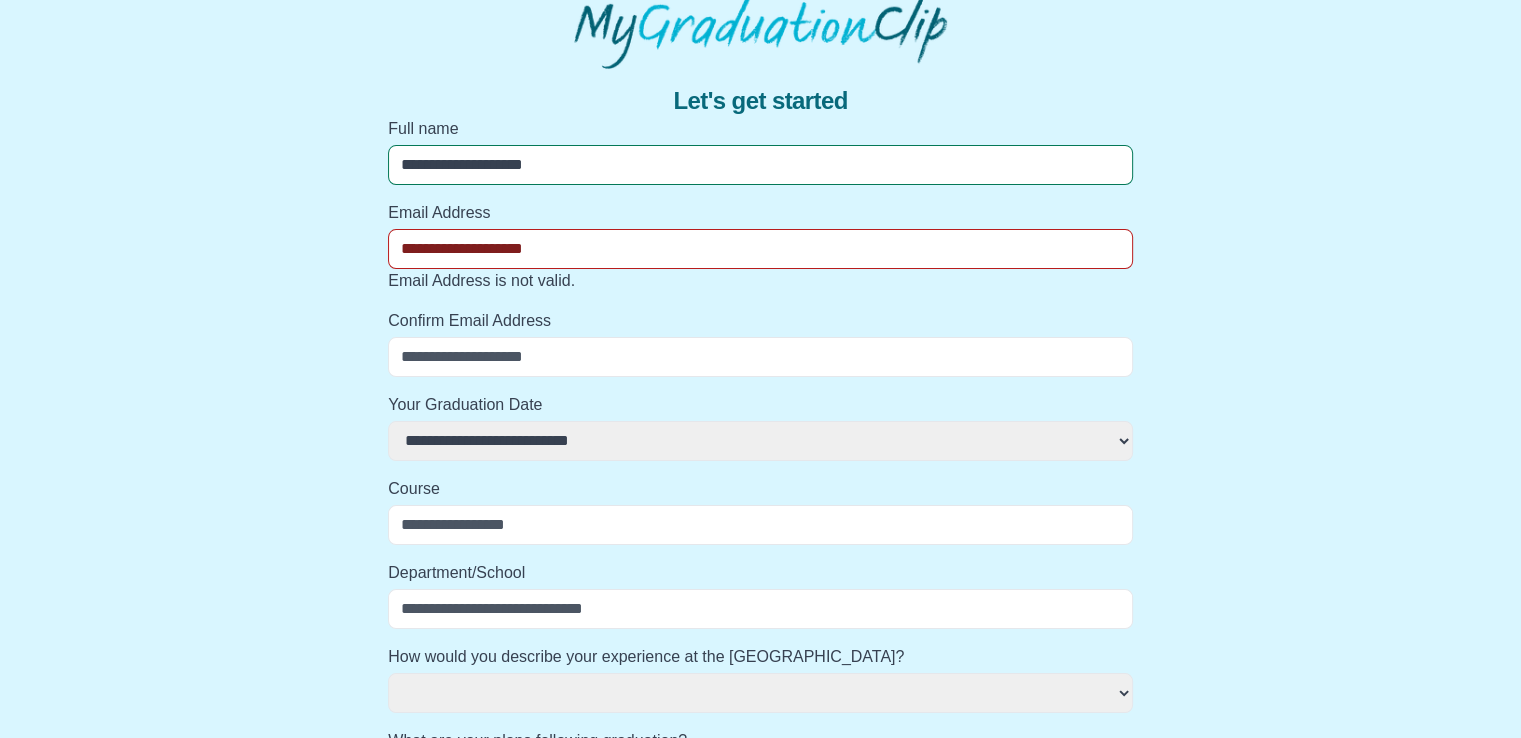 select 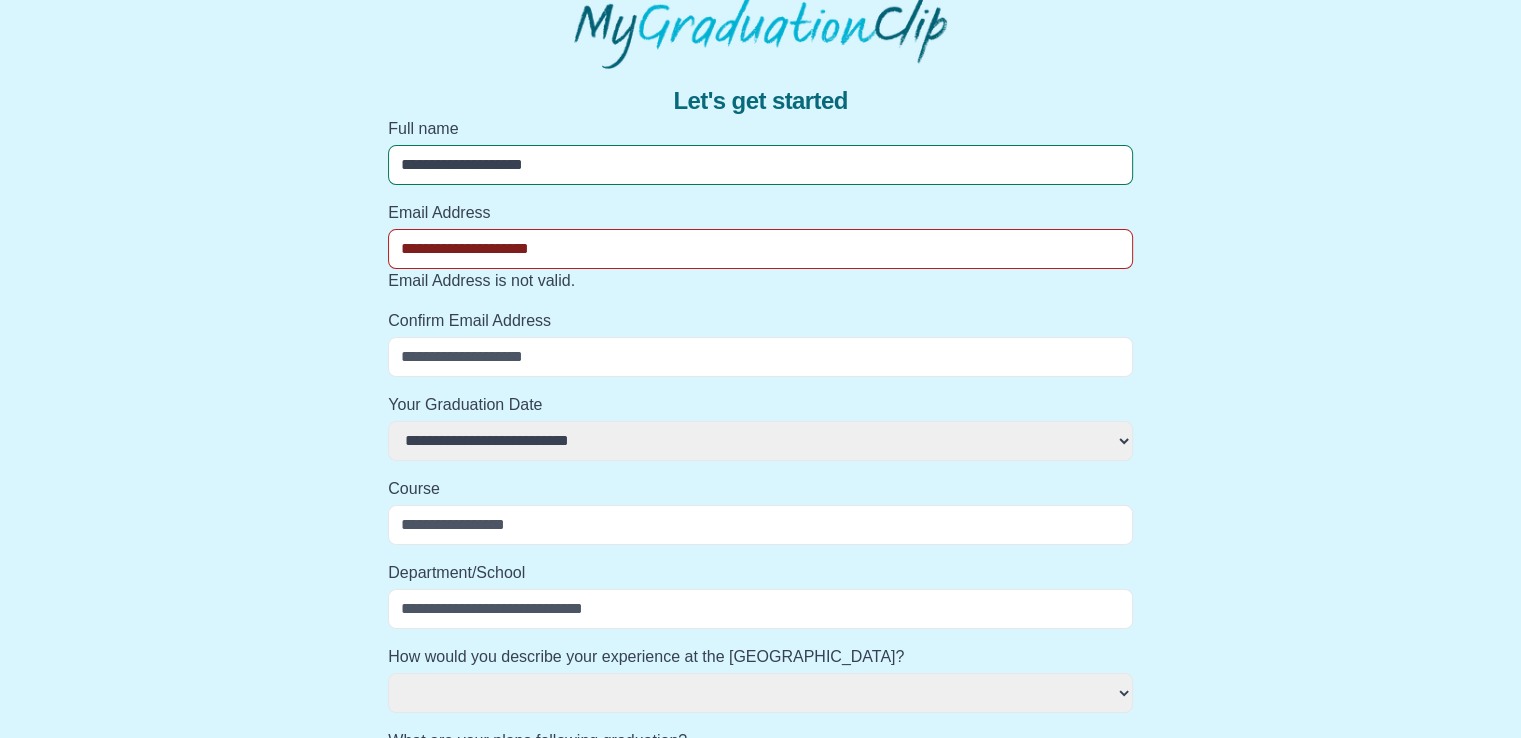select 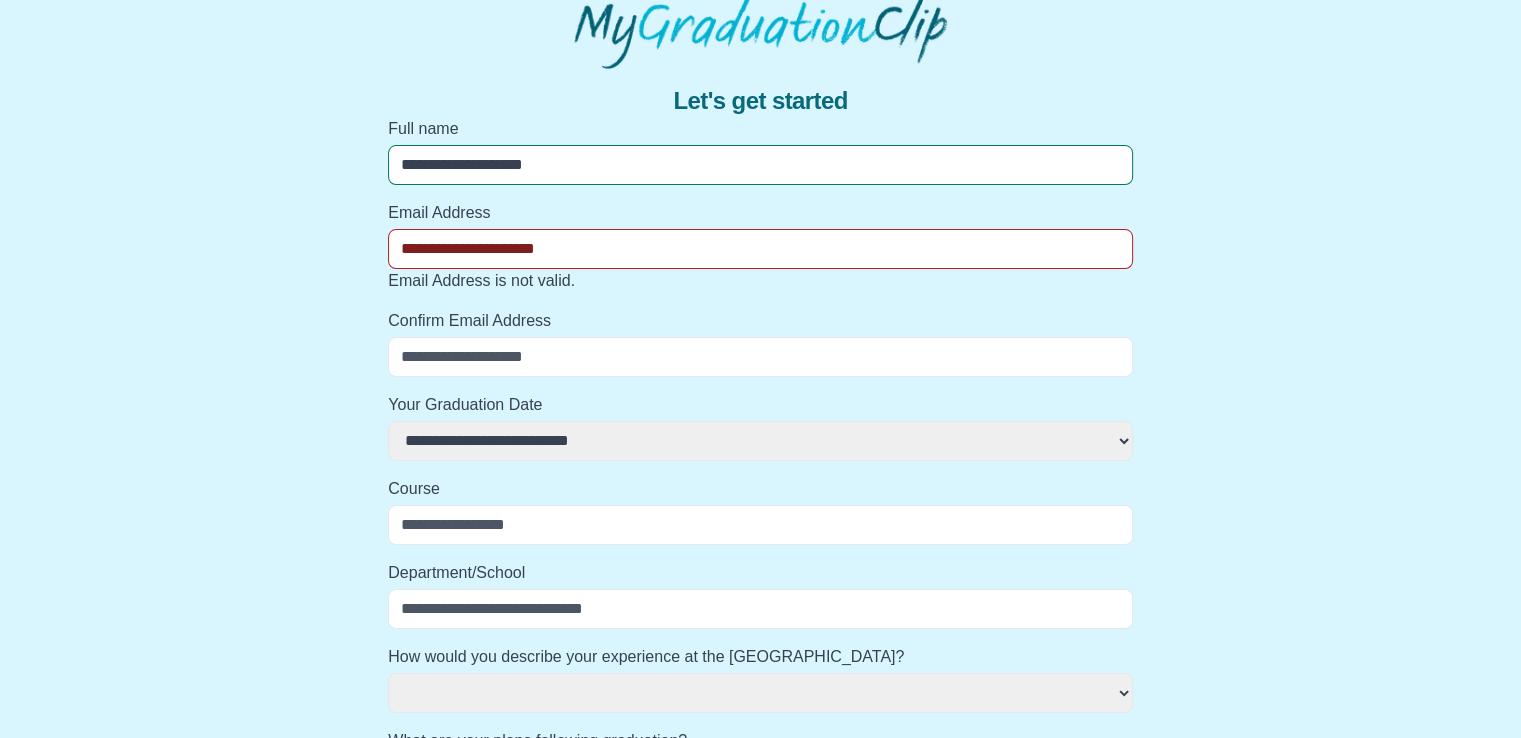 select 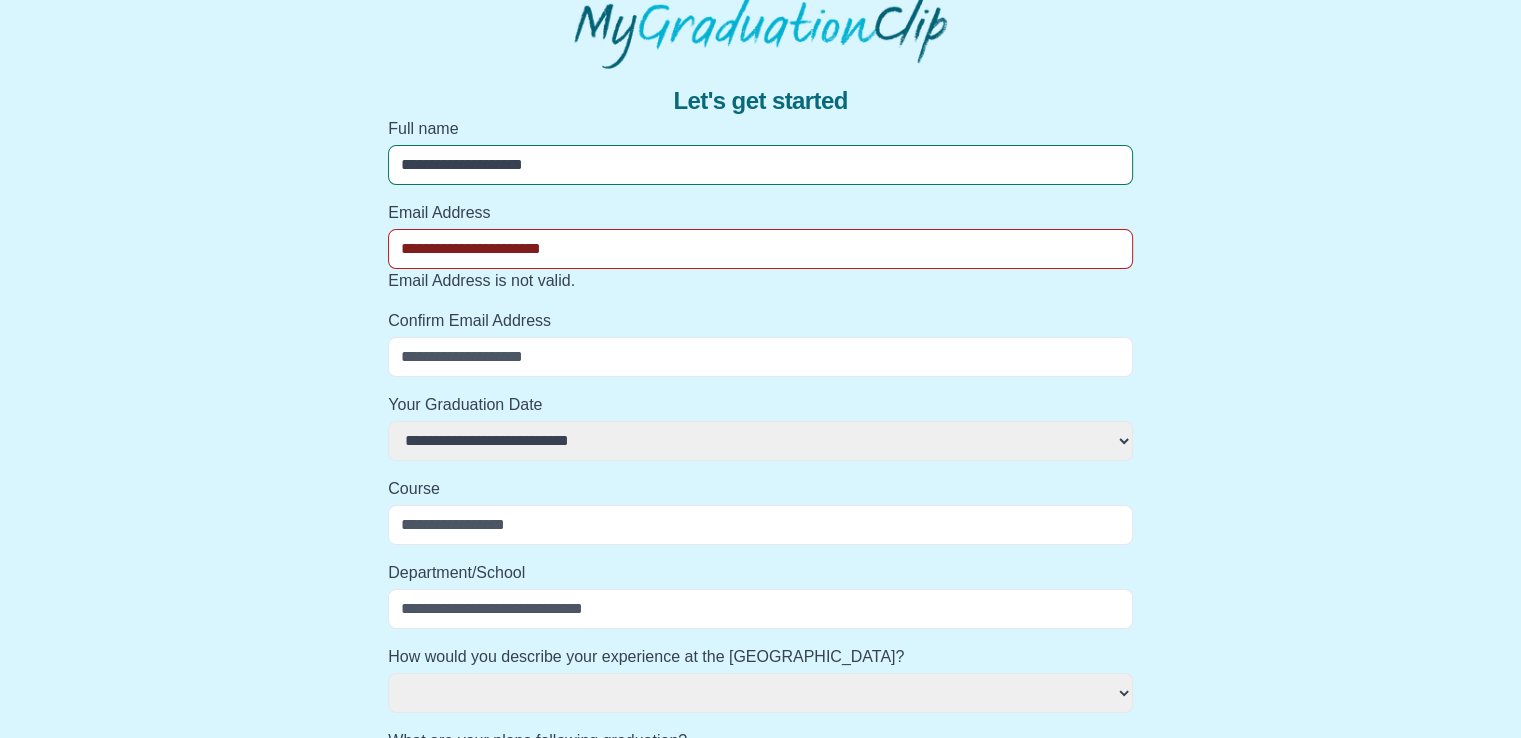 select 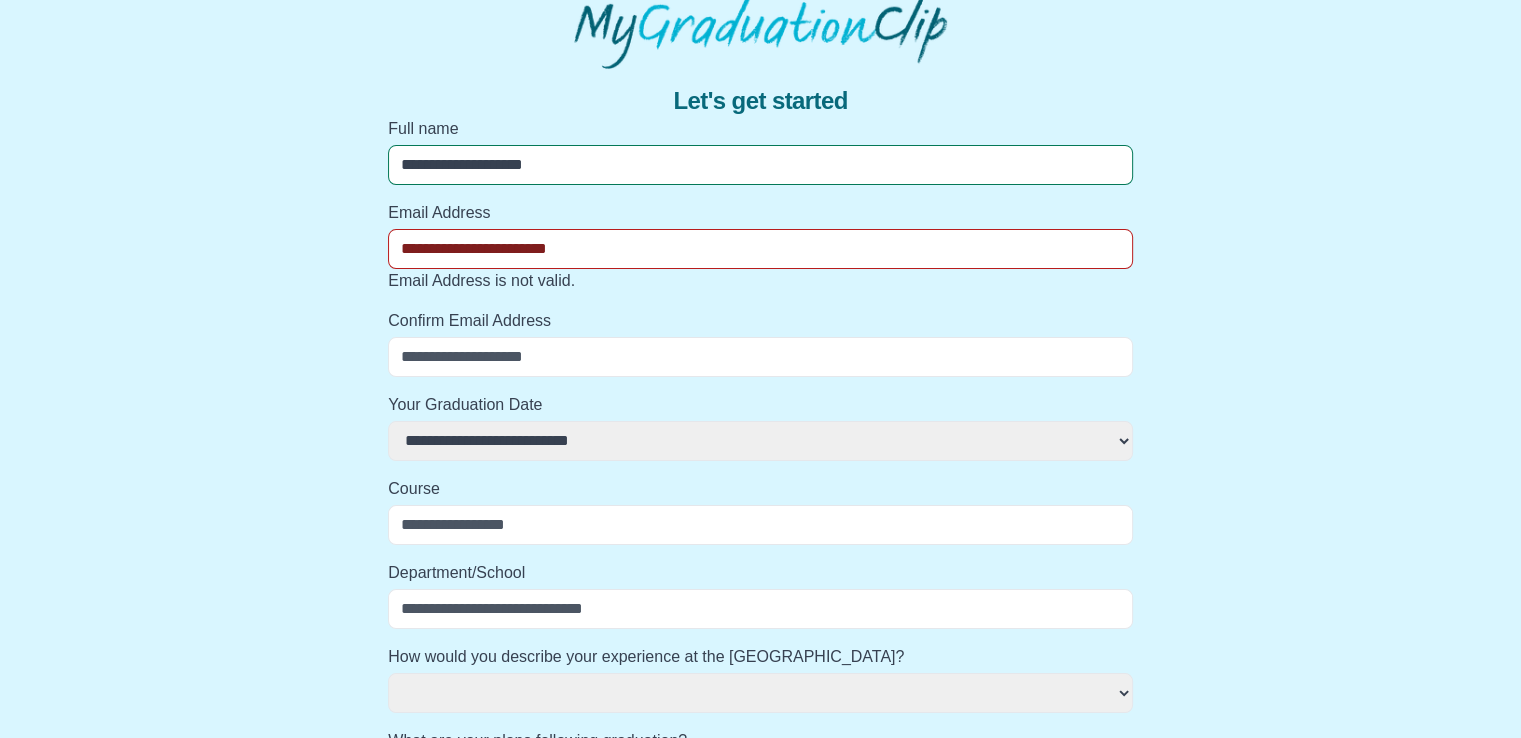 select 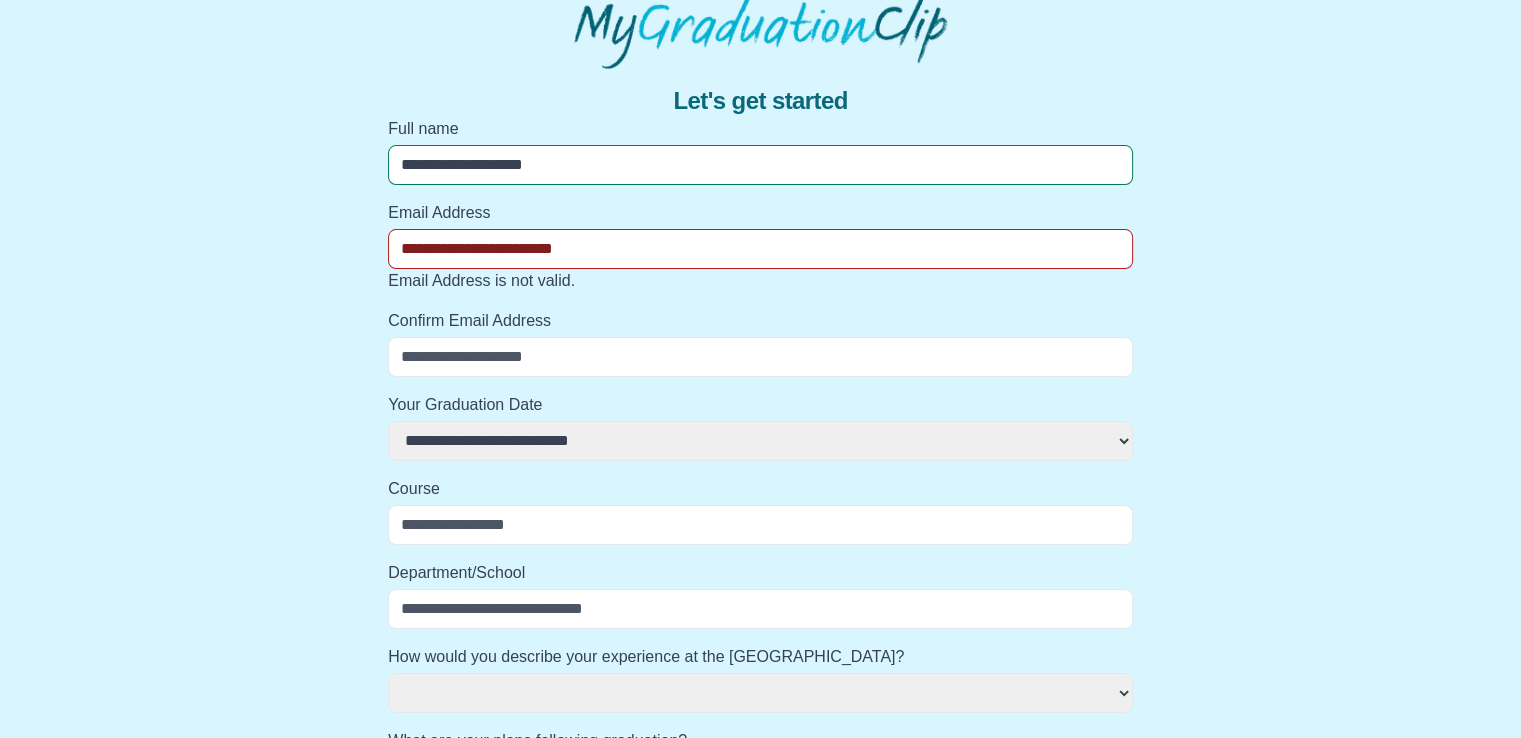 select 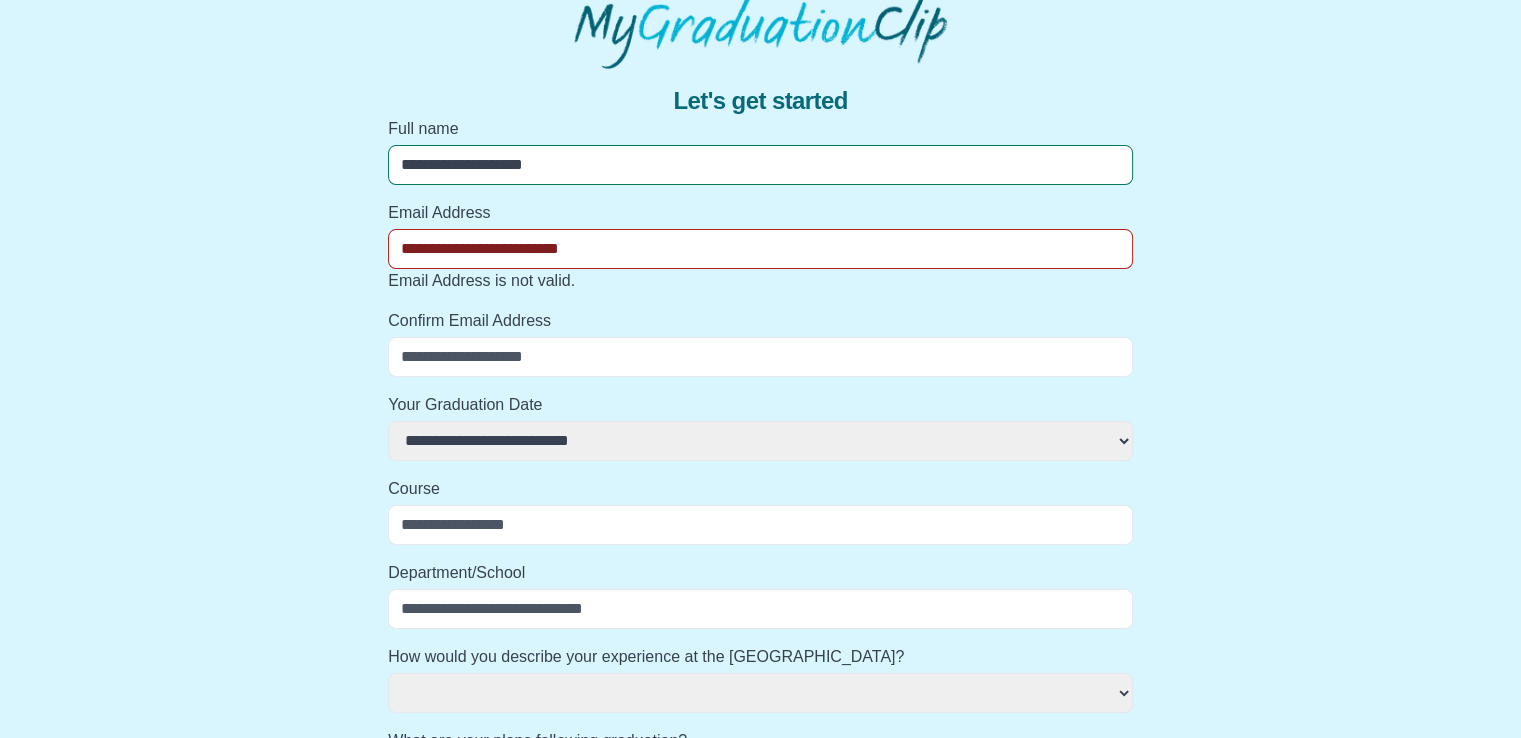 select 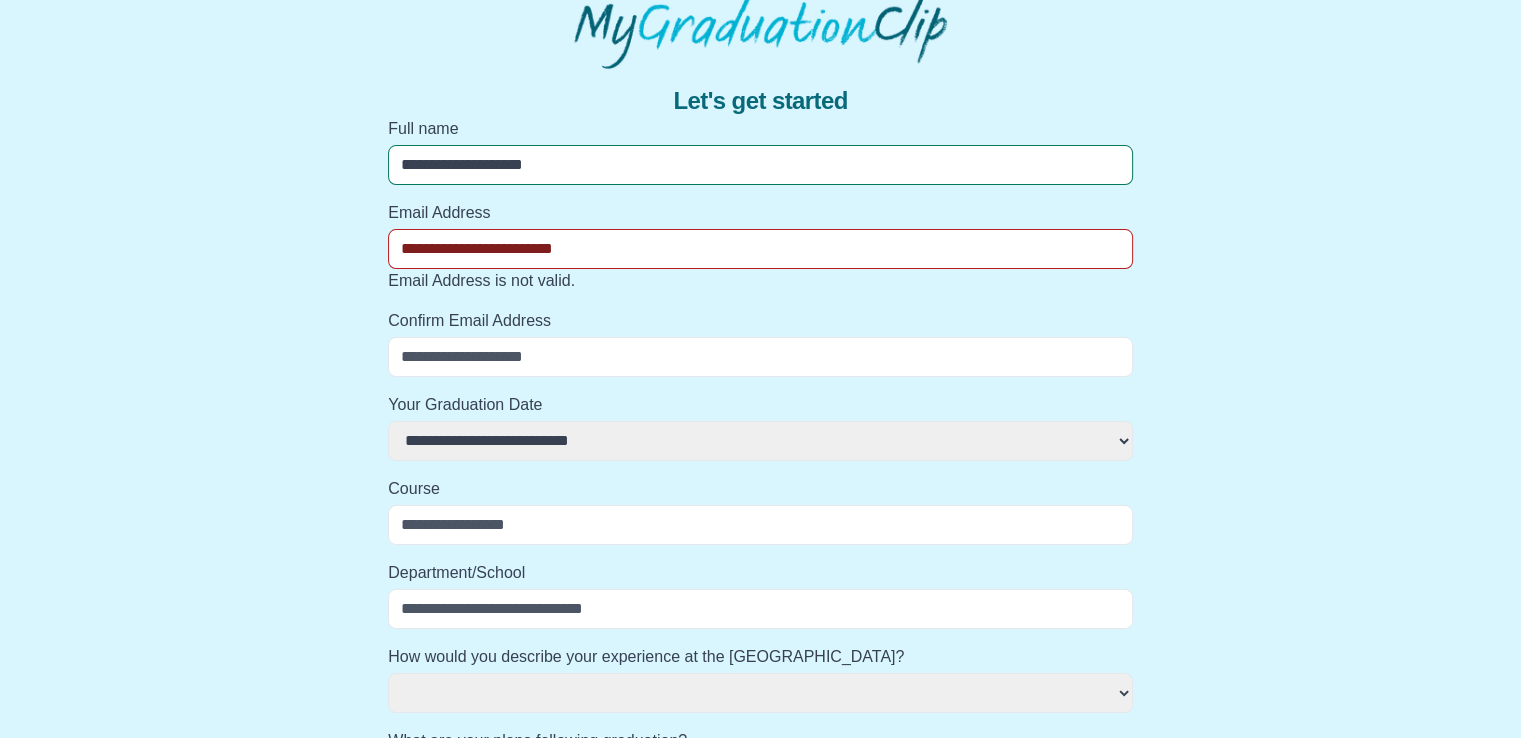 select 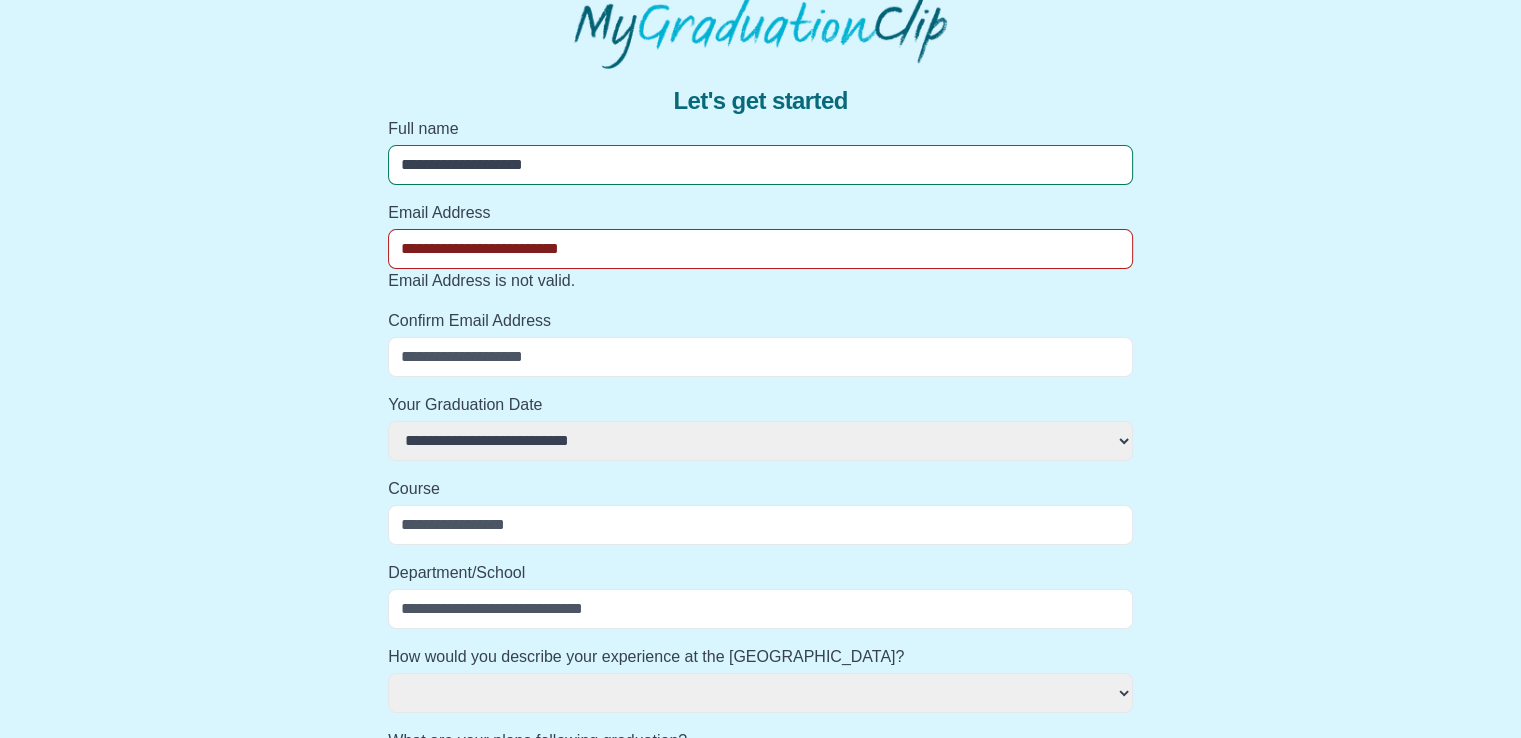 select 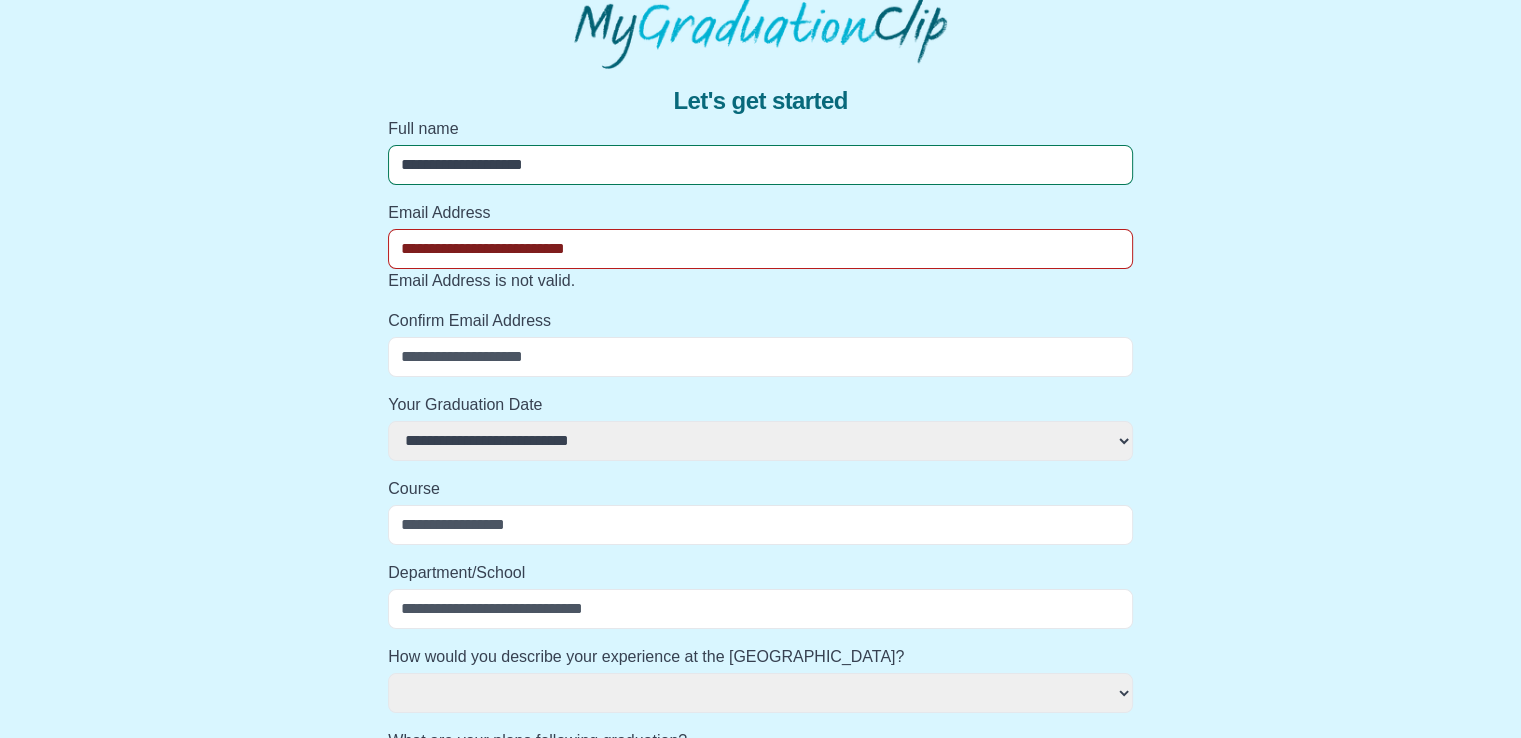 type 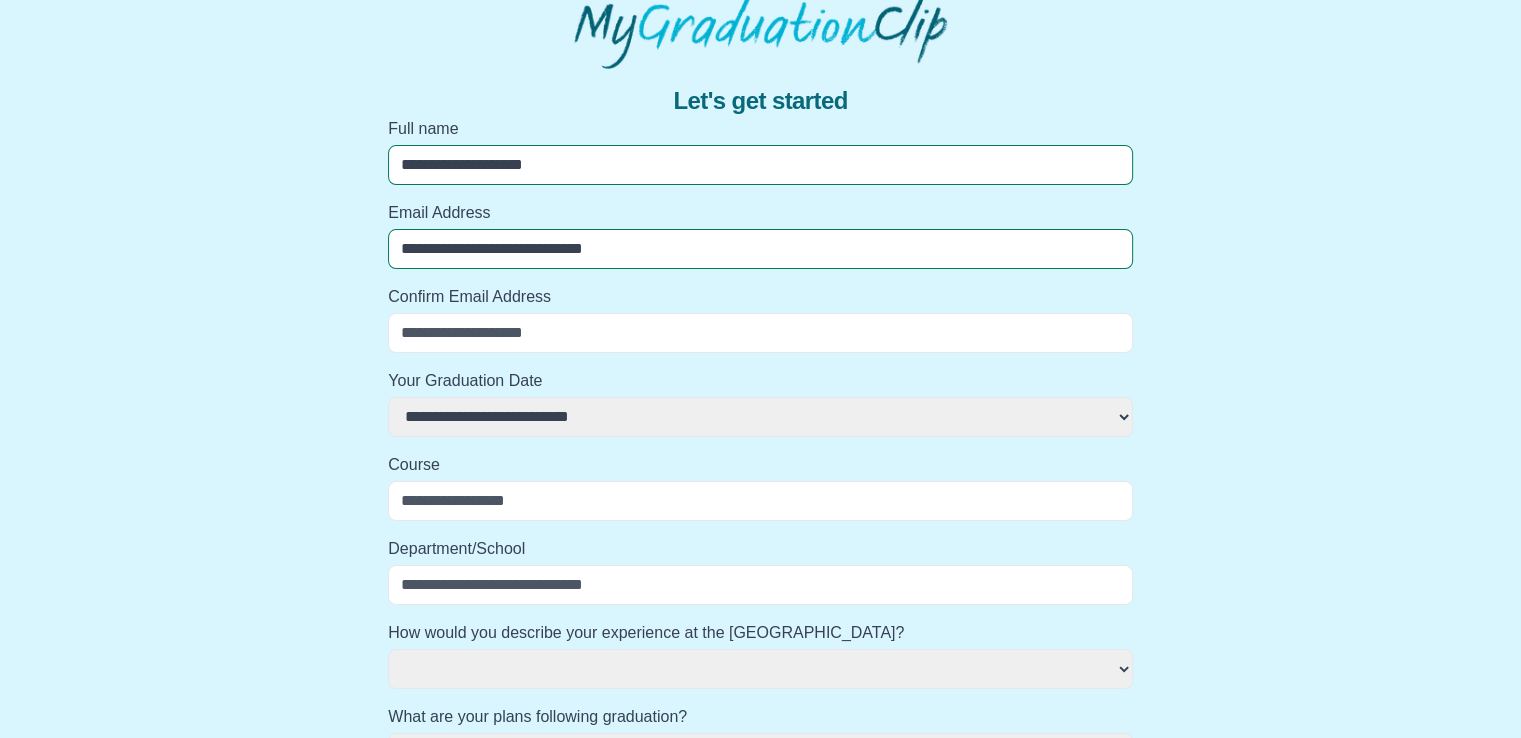 click on "**********" at bounding box center [760, 249] 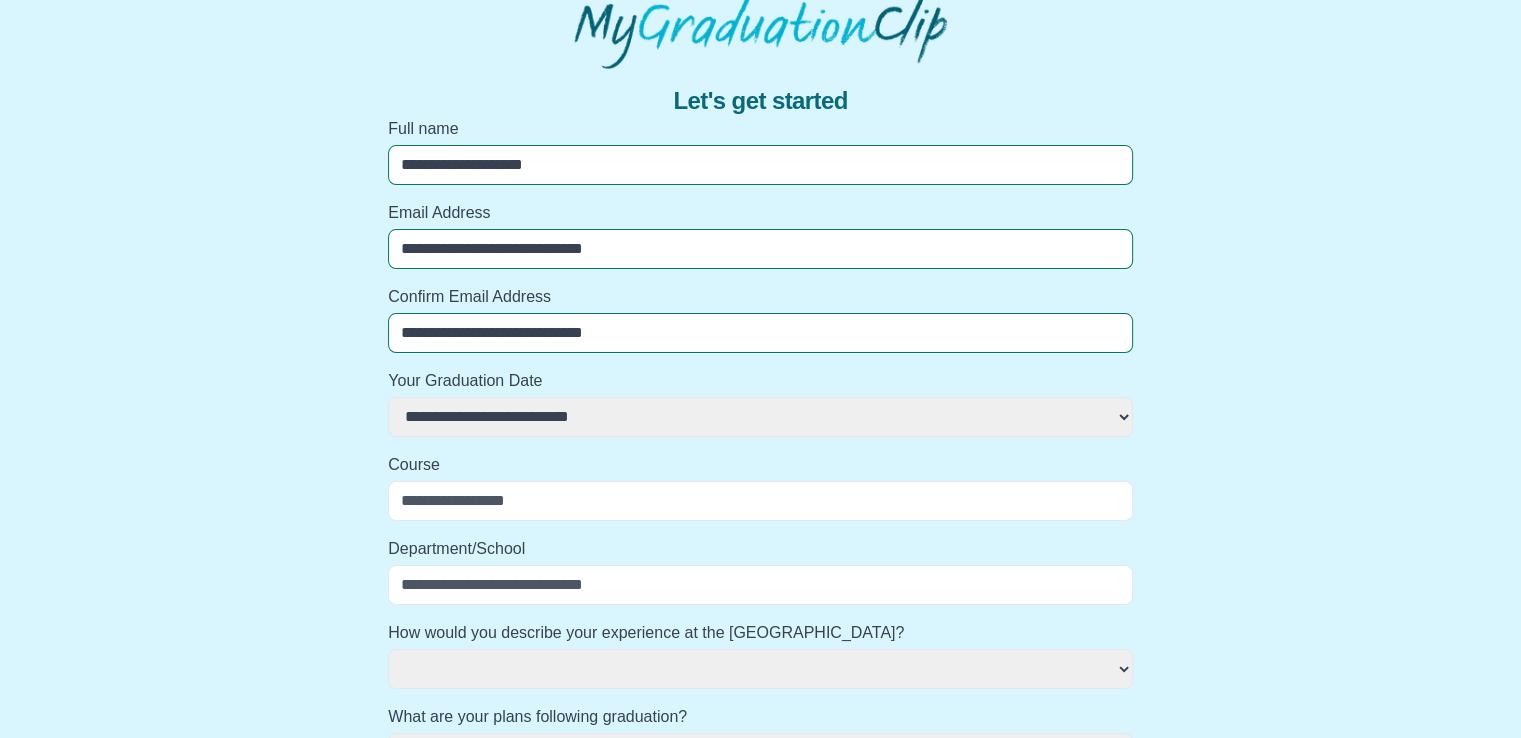 click on "**********" at bounding box center (760, 417) 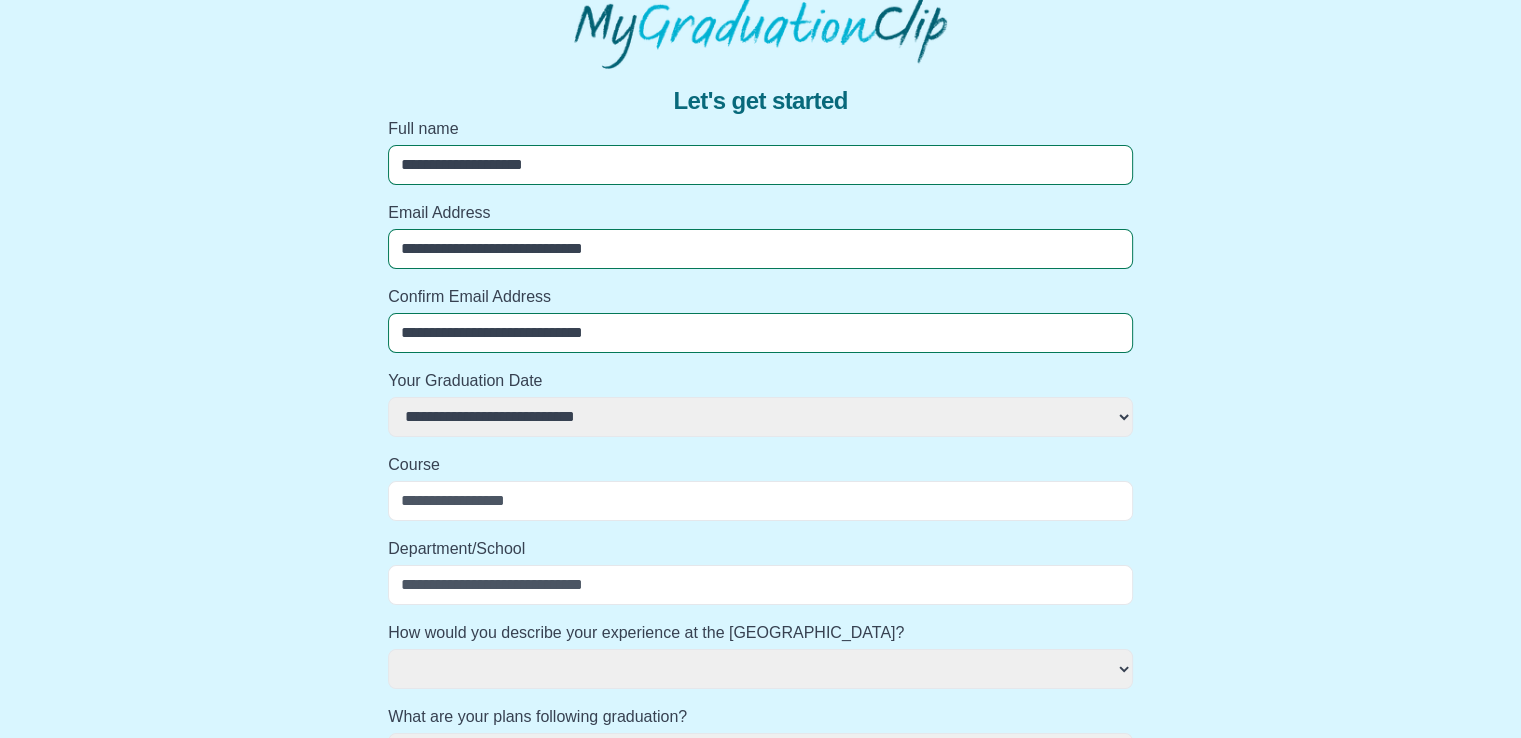 click on "**********" at bounding box center [760, 417] 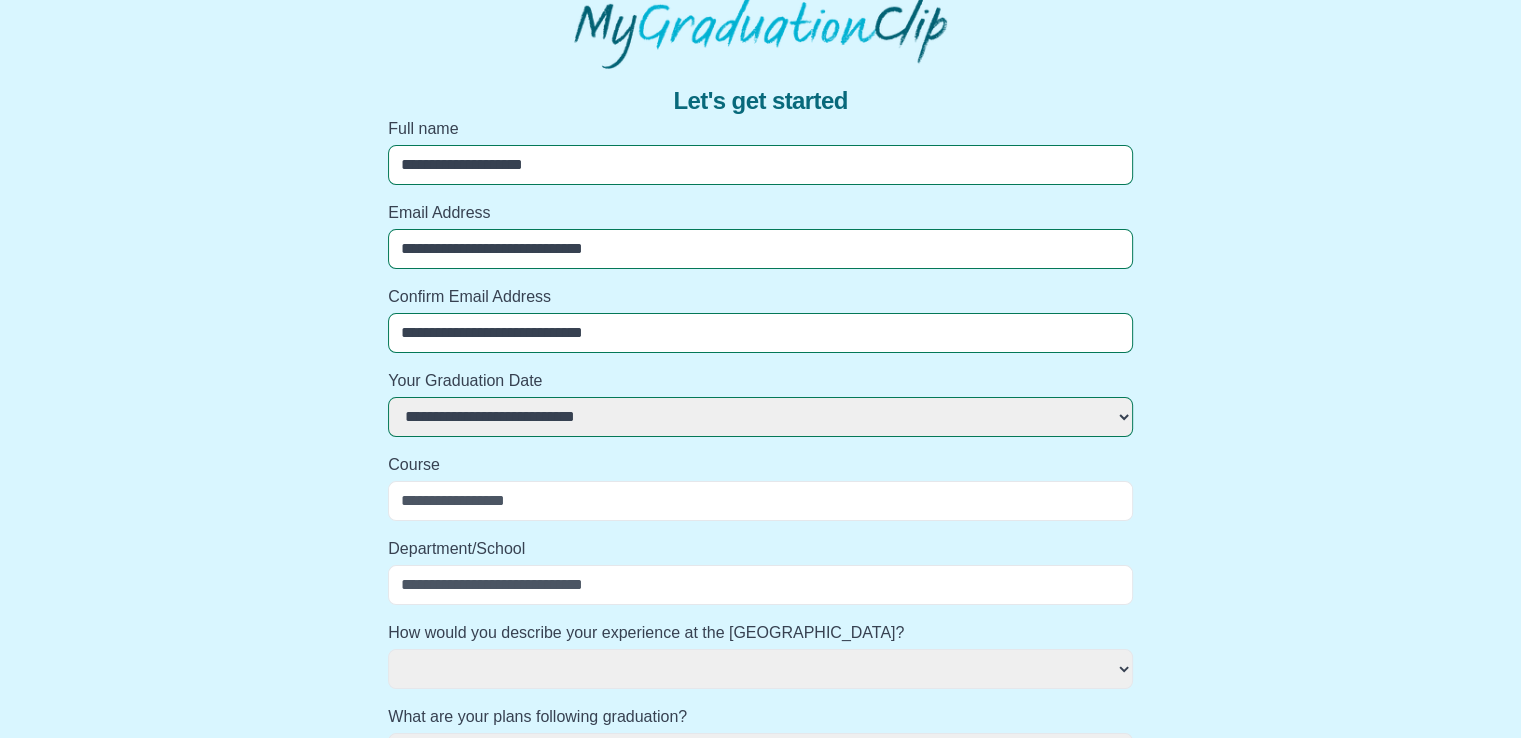 click on "Course" at bounding box center (760, 501) 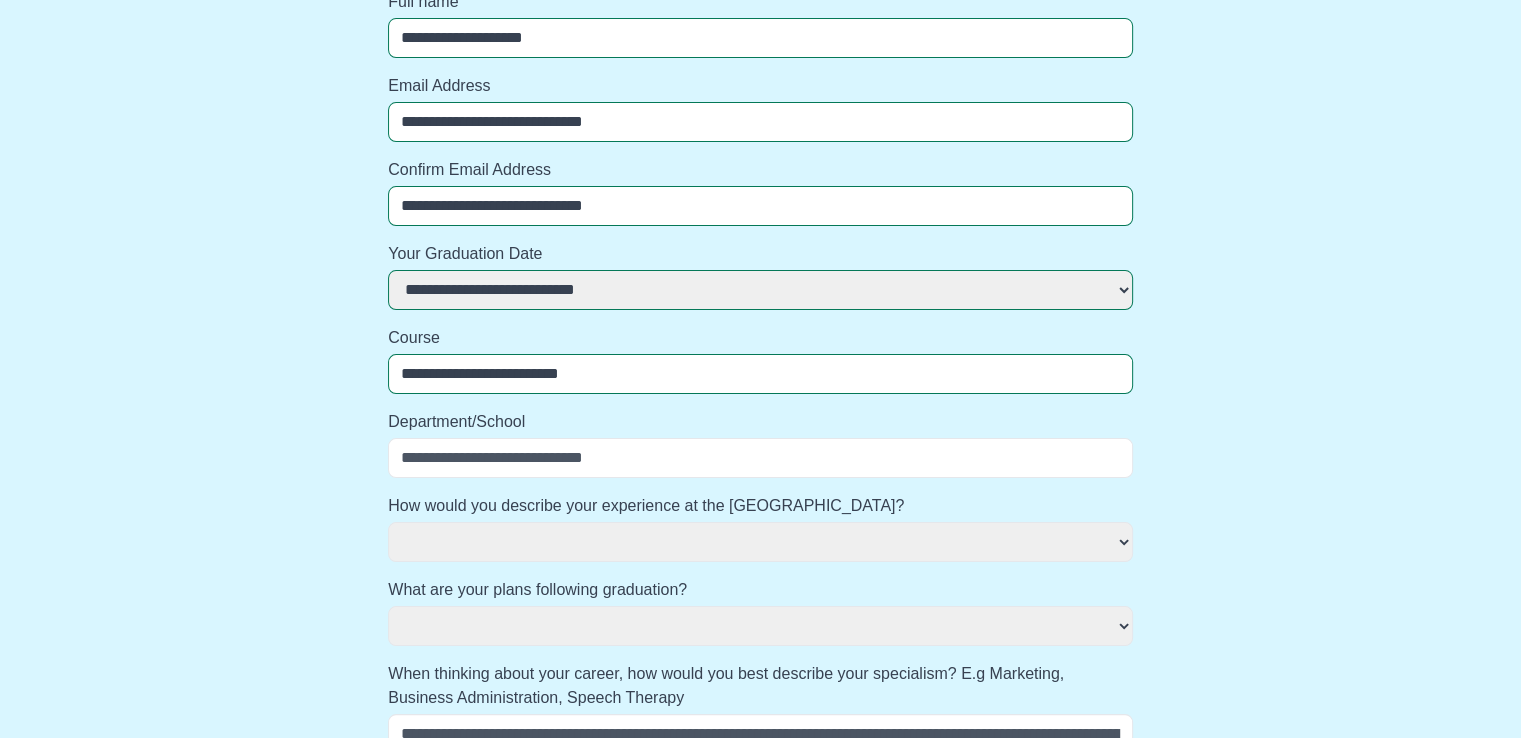 scroll, scrollTop: 237, scrollLeft: 0, axis: vertical 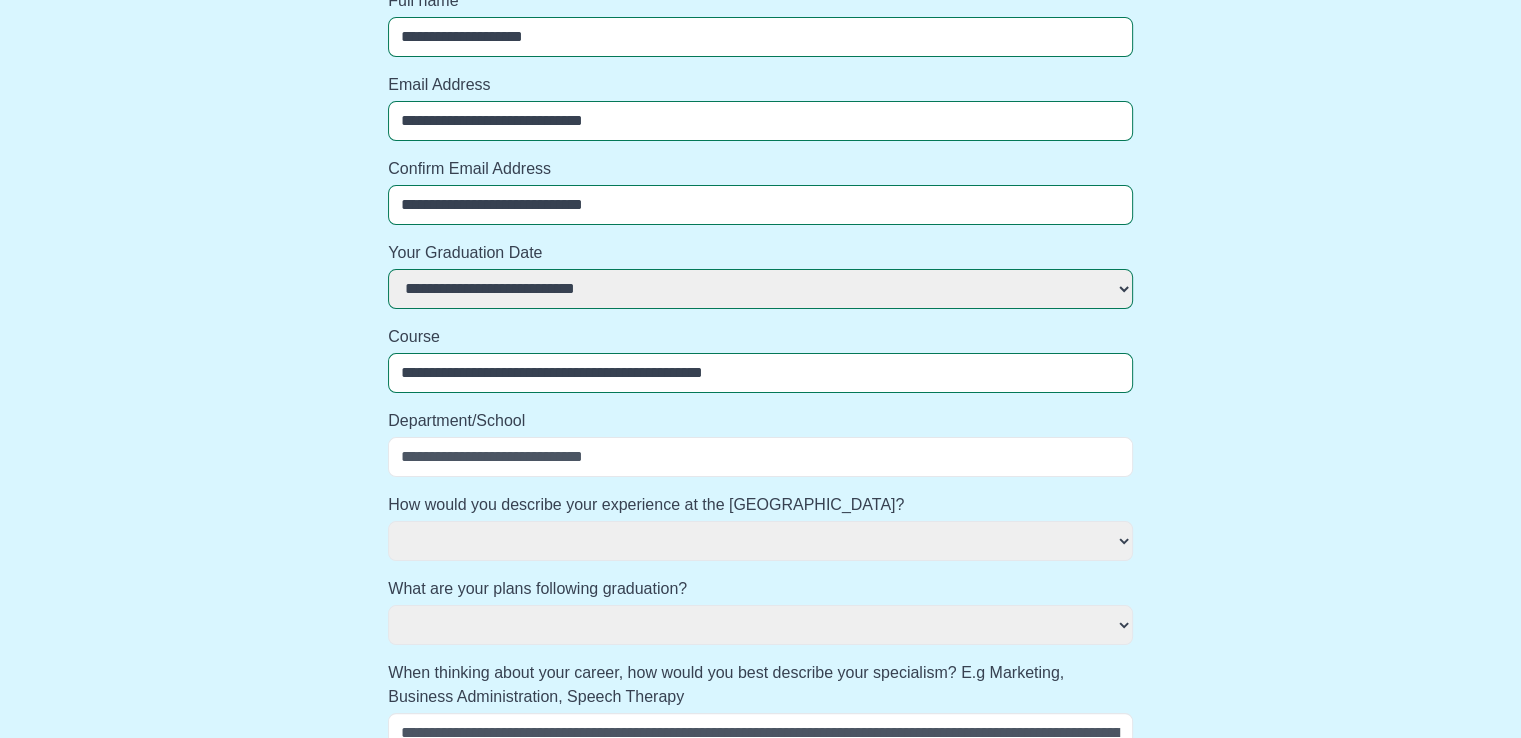 click on "Department/School" at bounding box center (760, 457) 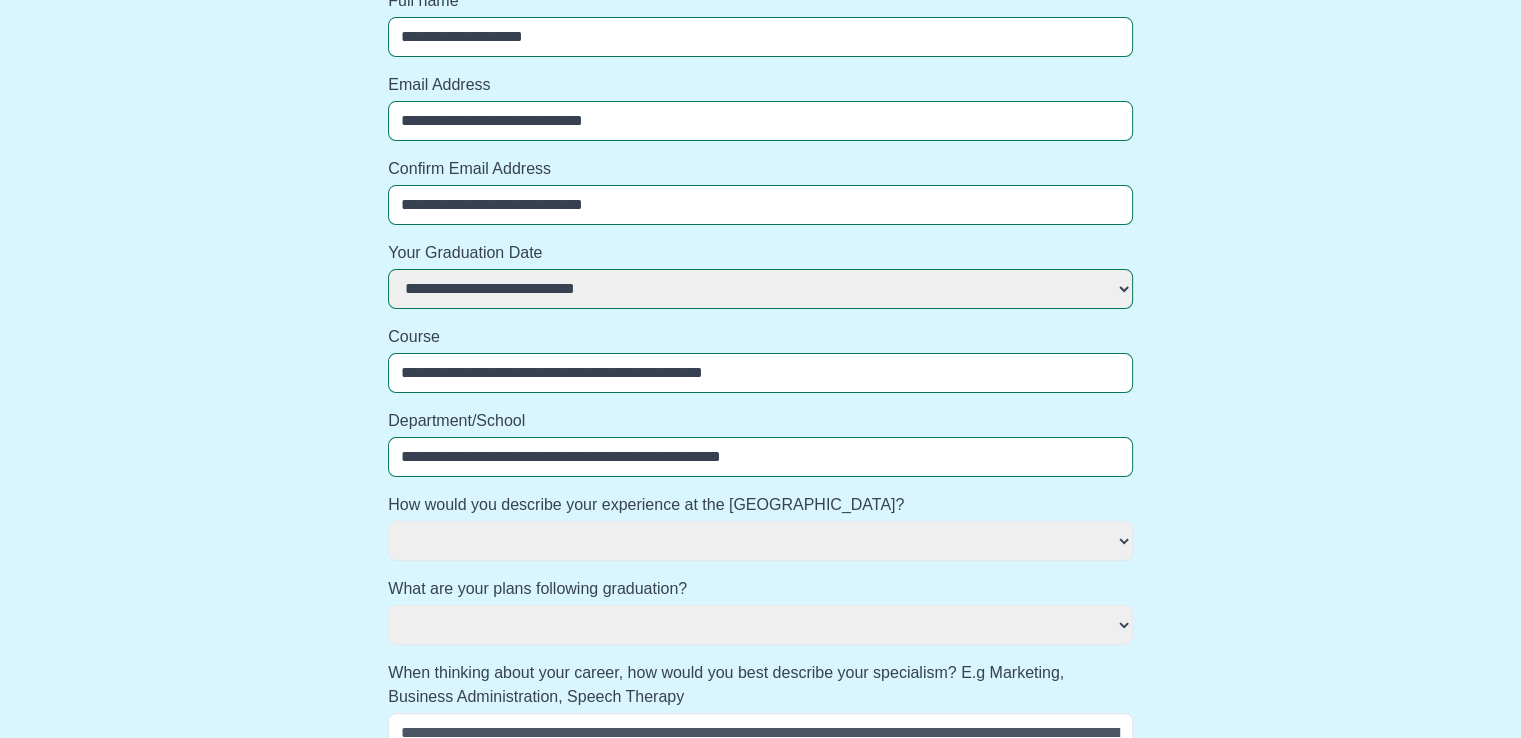 click on "**********" at bounding box center (760, 541) 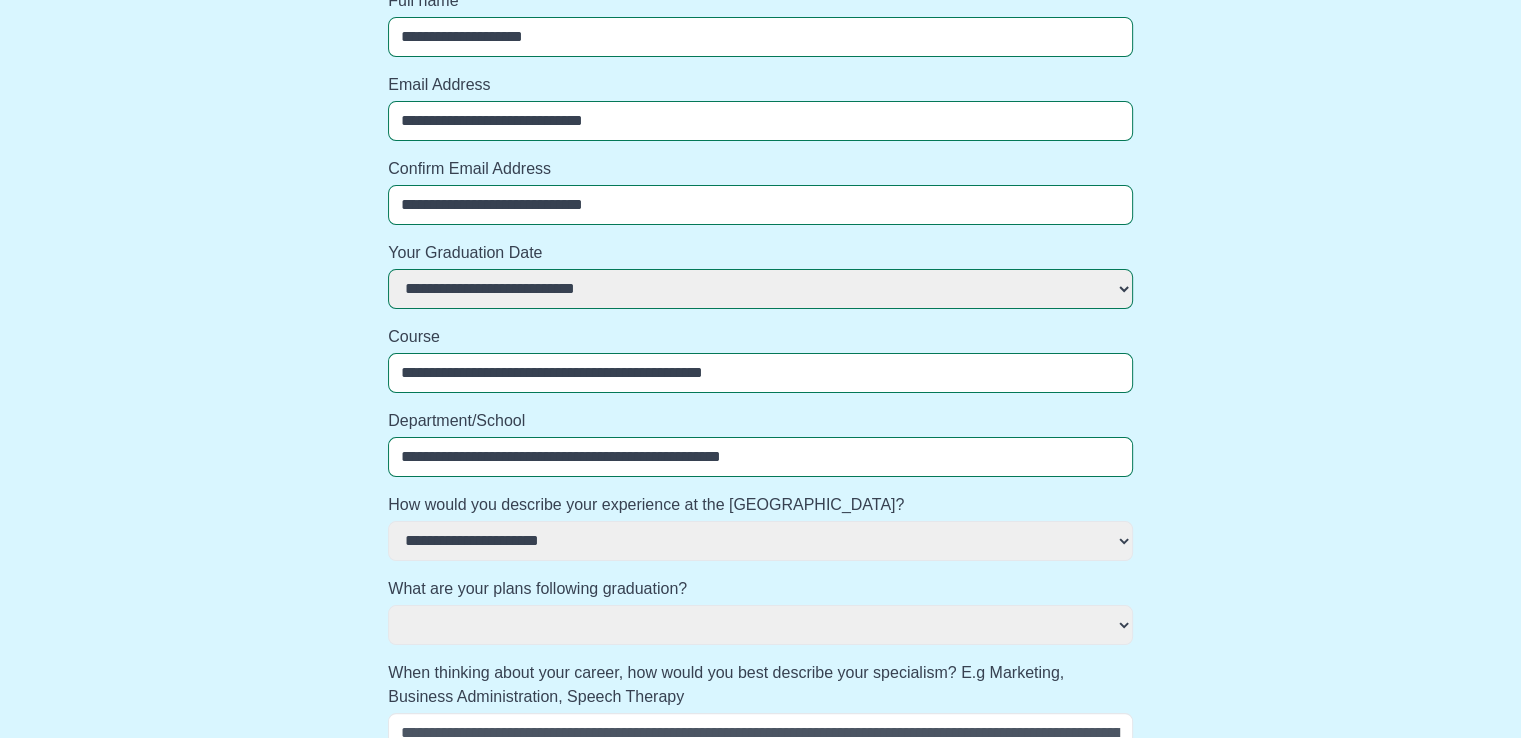 click on "**********" at bounding box center (760, 541) 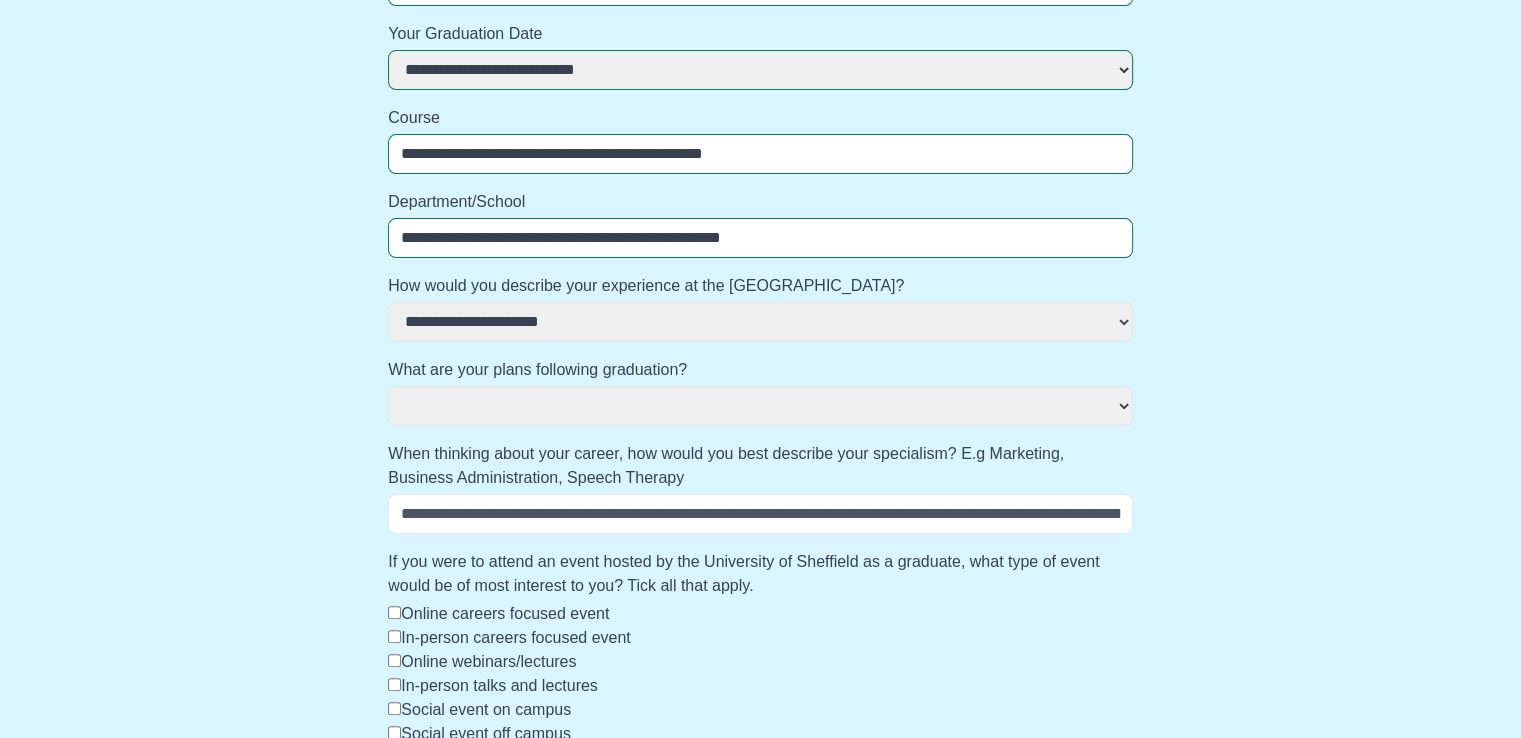 scroll, scrollTop: 457, scrollLeft: 0, axis: vertical 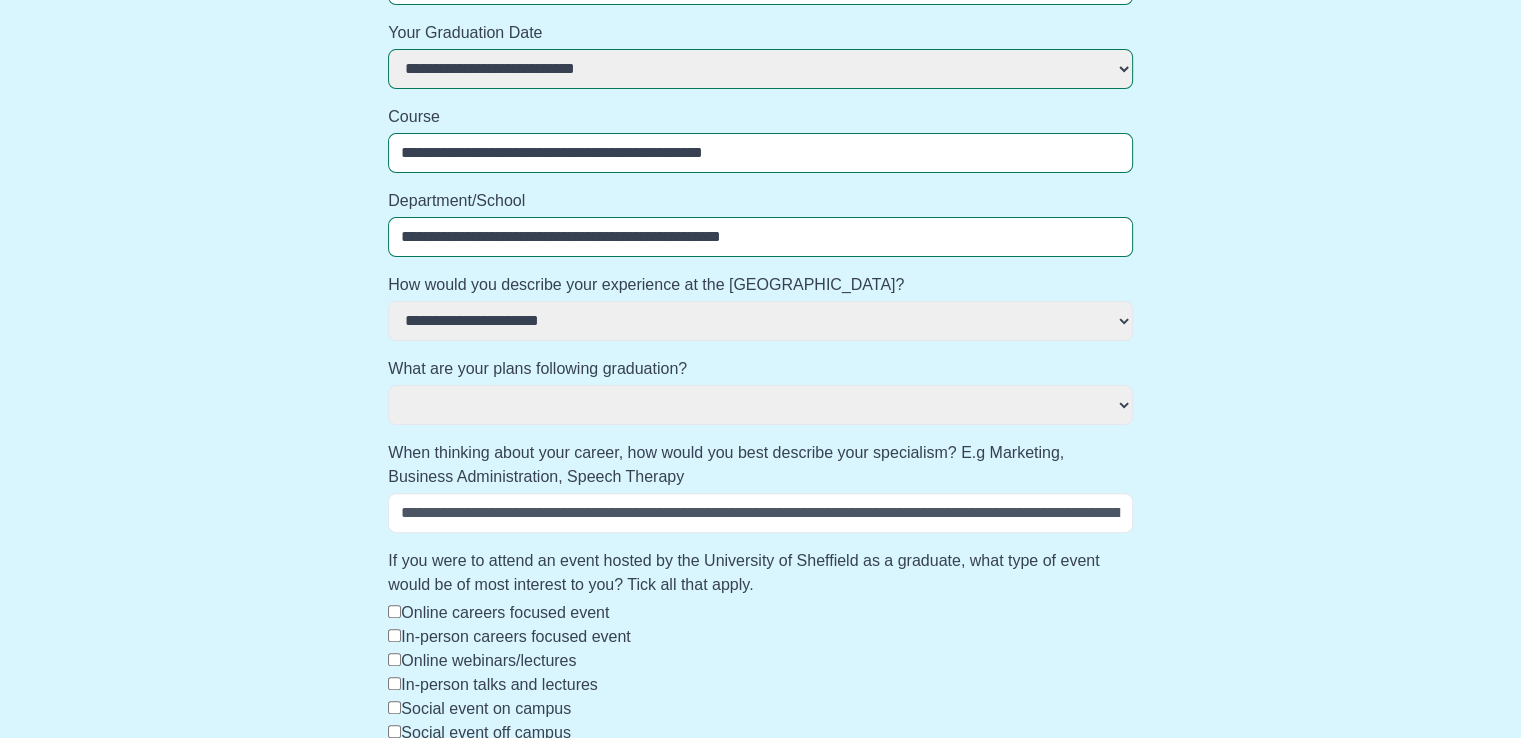 click on "**********" at bounding box center [760, 405] 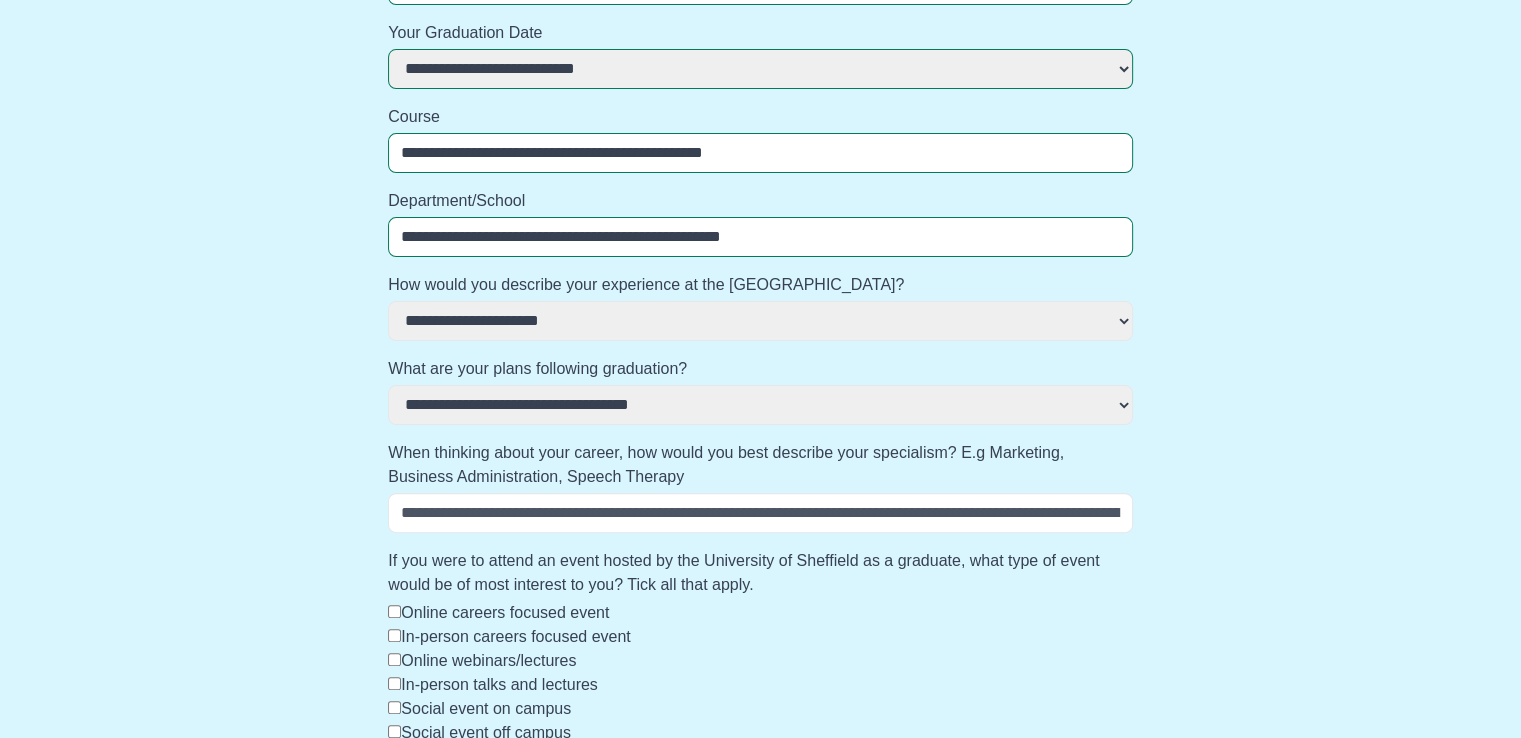 click on "**********" at bounding box center (760, 405) 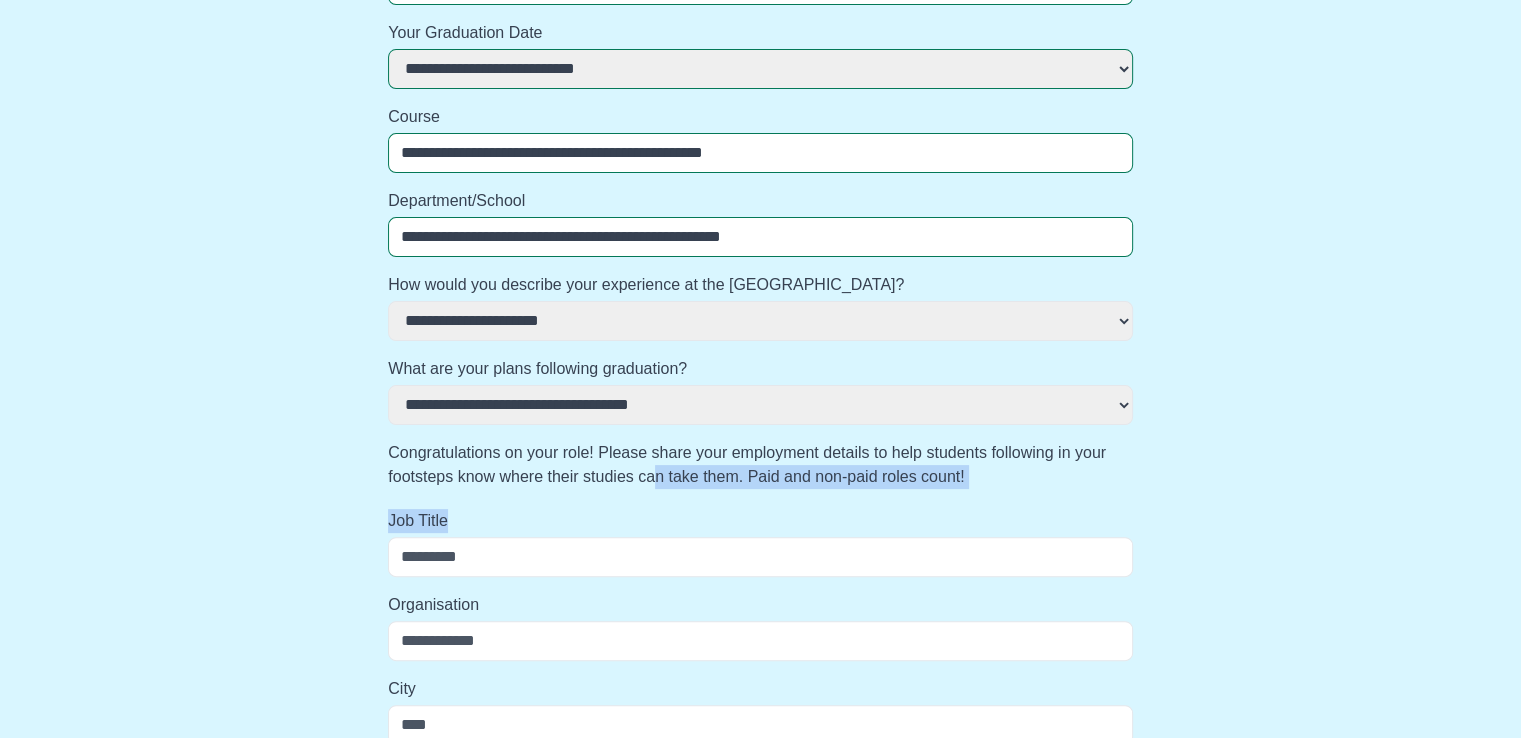 drag, startPoint x: 651, startPoint y: 416, endPoint x: 652, endPoint y: 468, distance: 52.009613 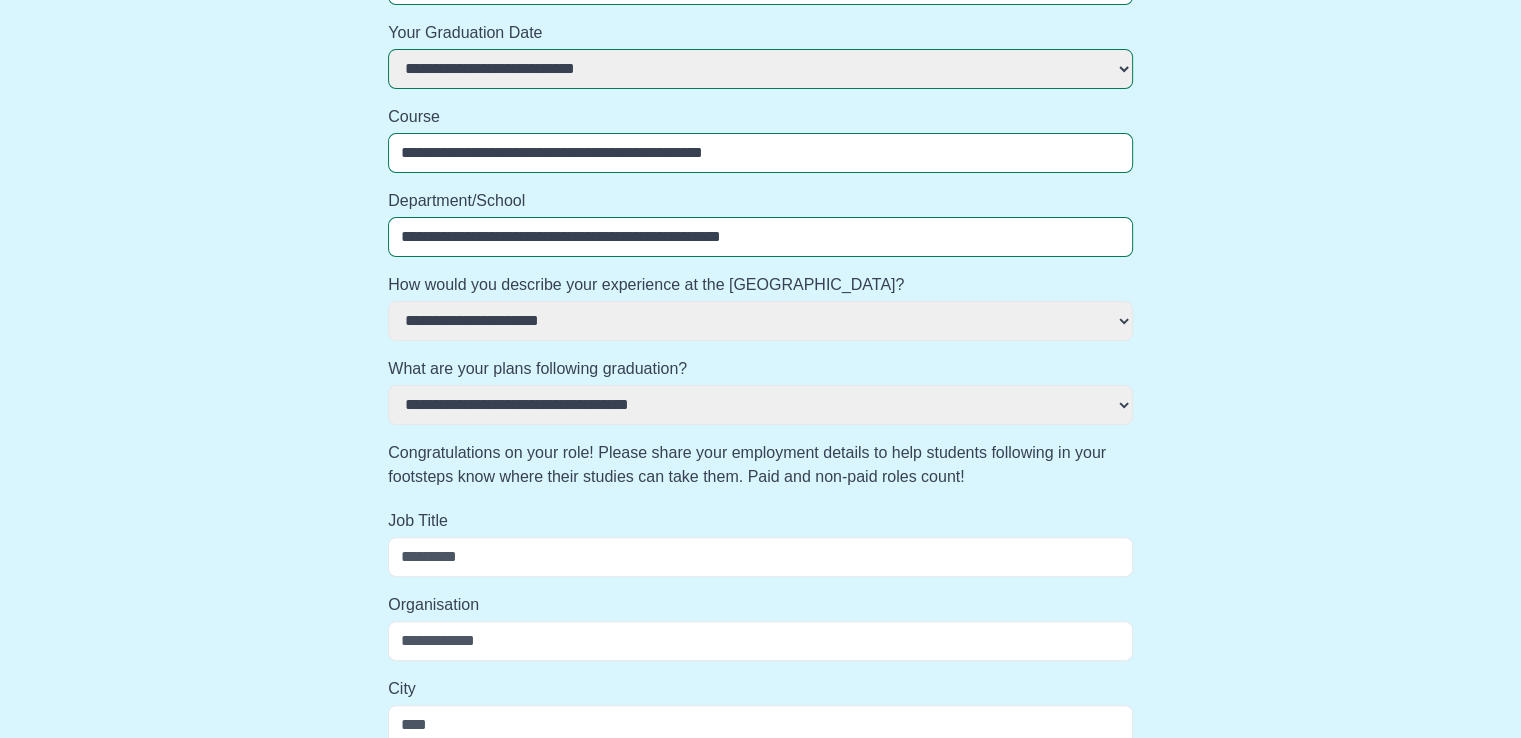 click on "Job Title" at bounding box center [760, 557] 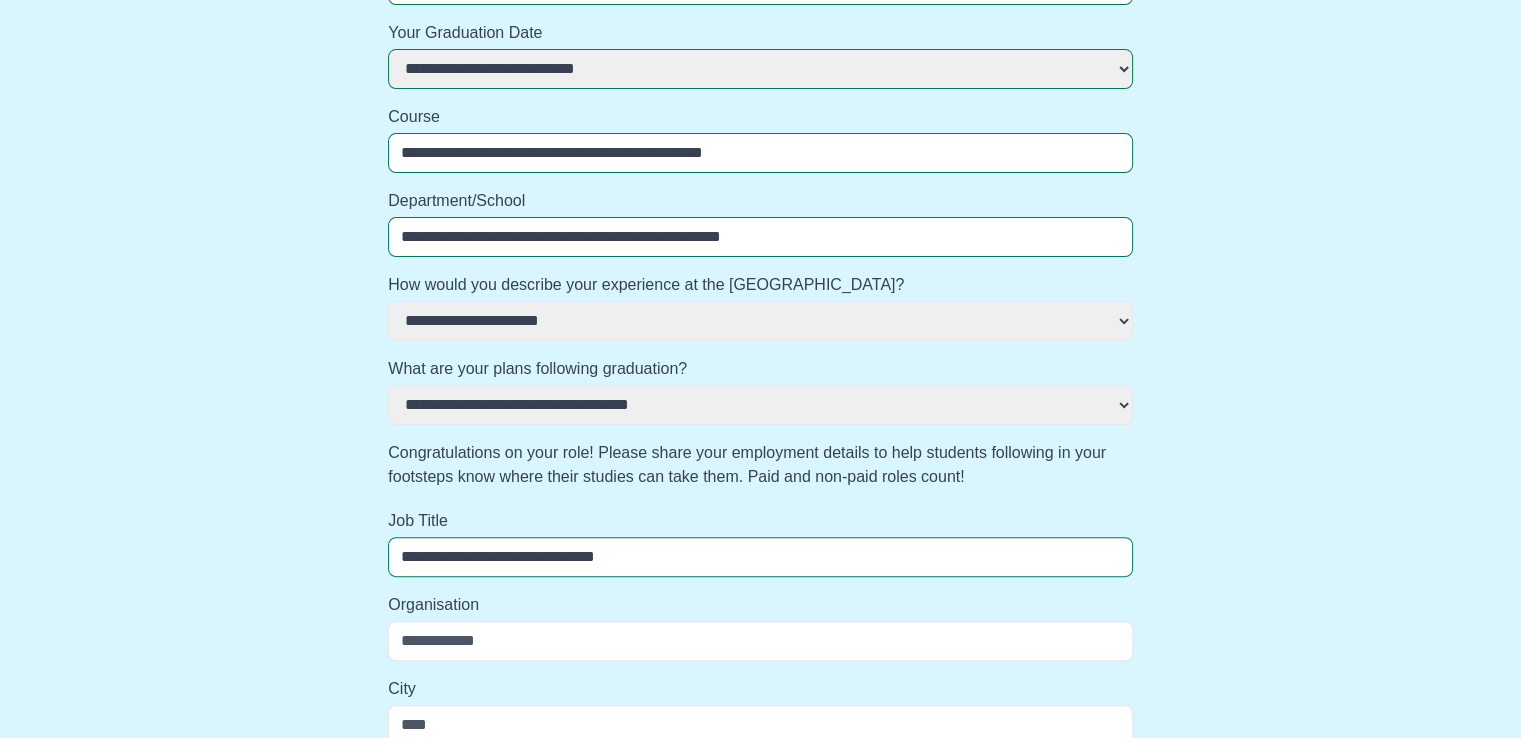 click on "Organisation" at bounding box center [760, 641] 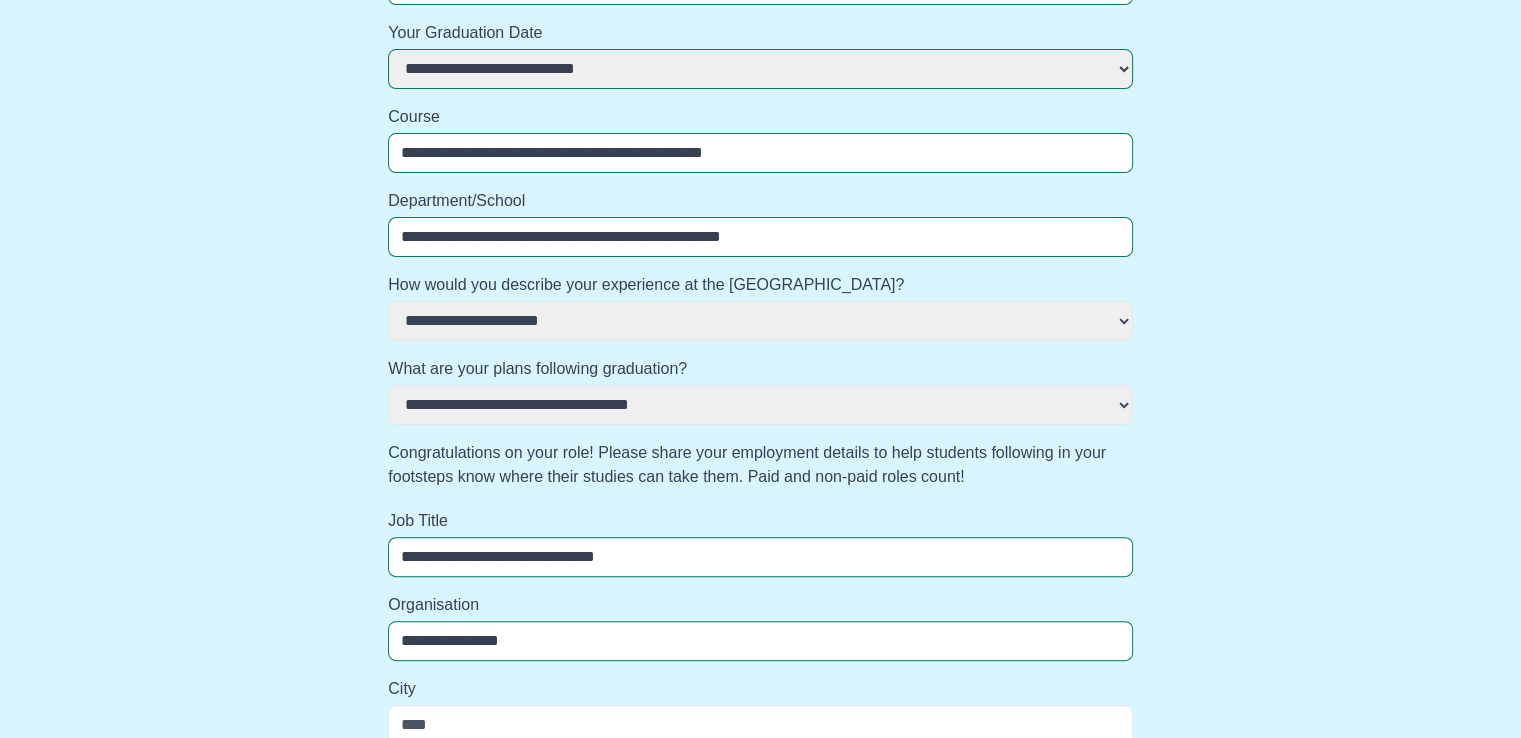click on "**********" at bounding box center [760, 557] 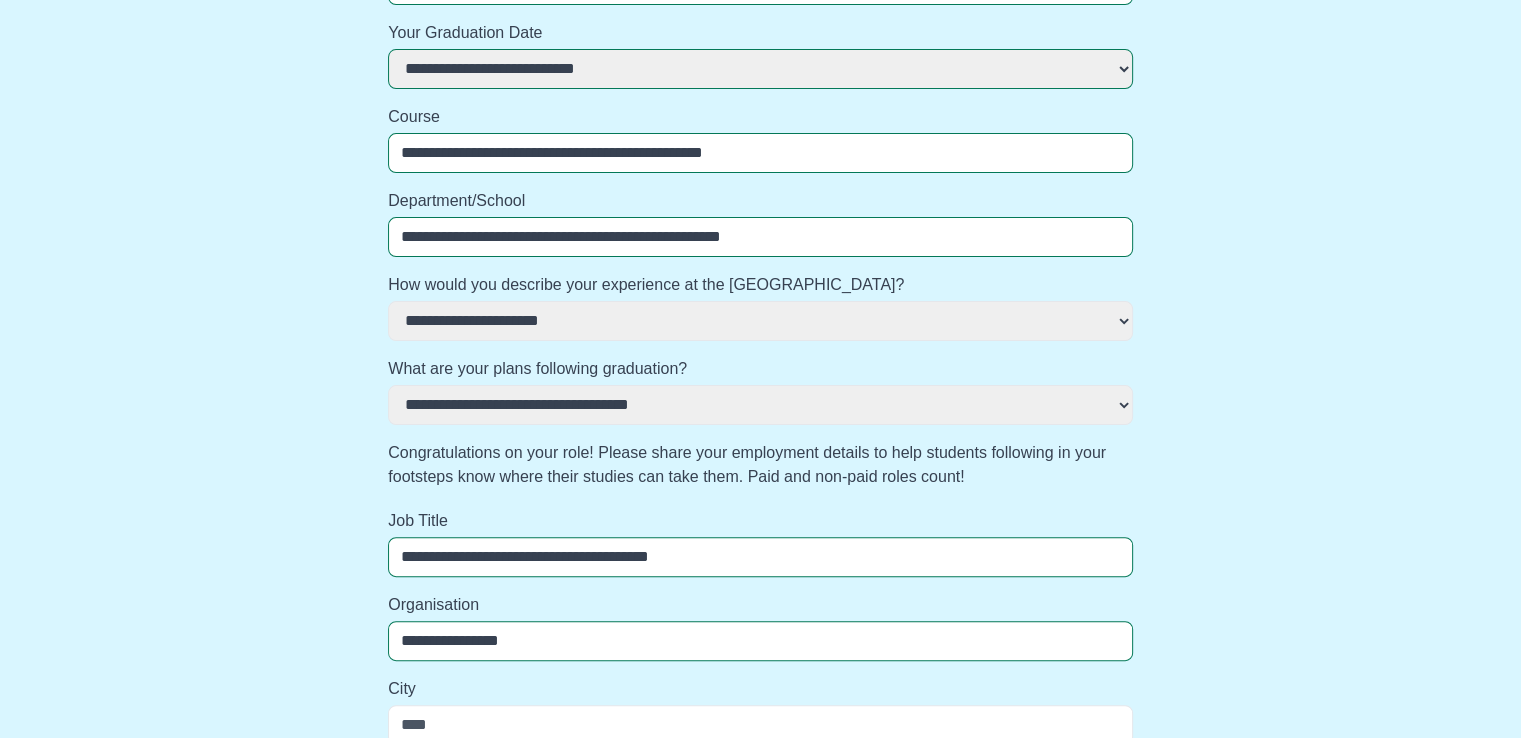 scroll, scrollTop: 624, scrollLeft: 0, axis: vertical 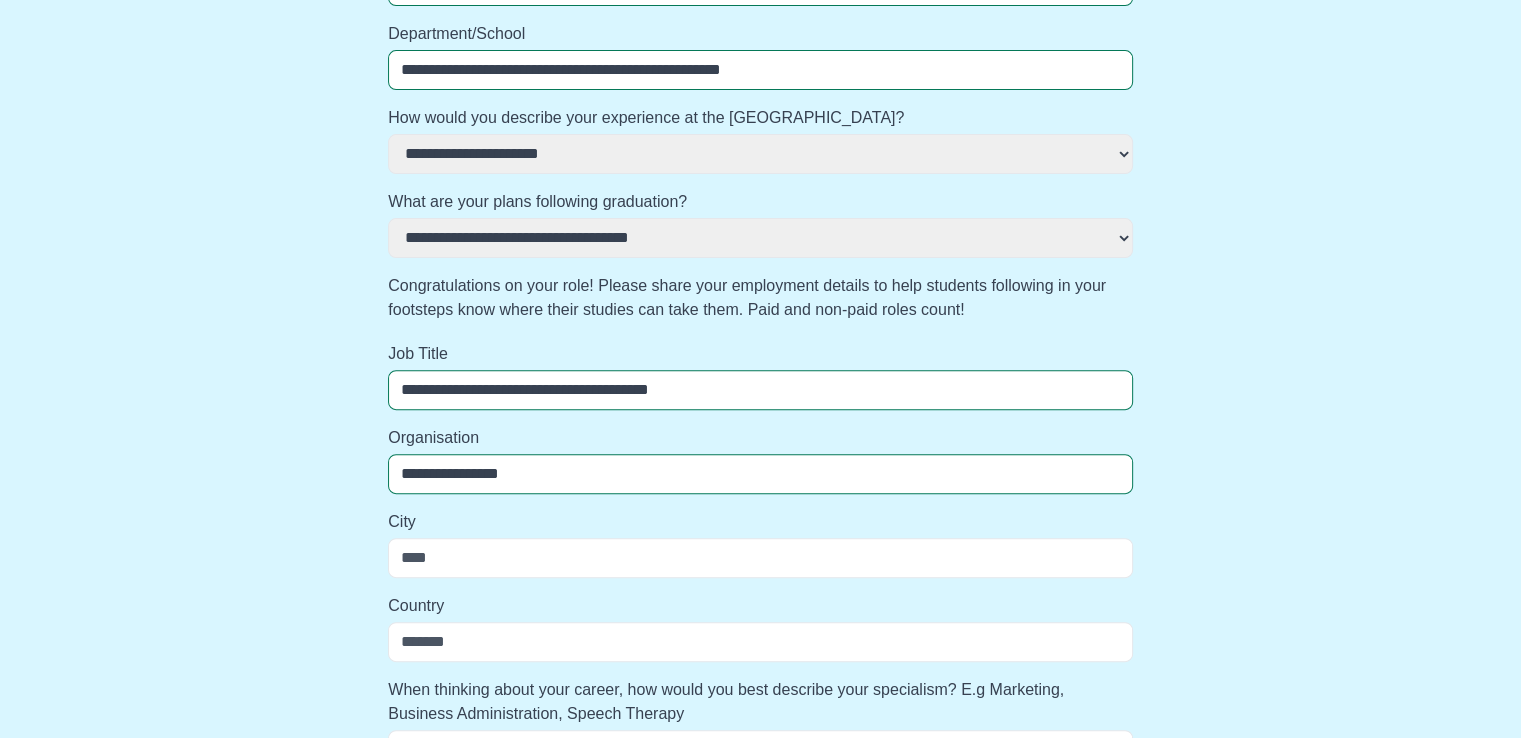 click on "**********" at bounding box center (760, 390) 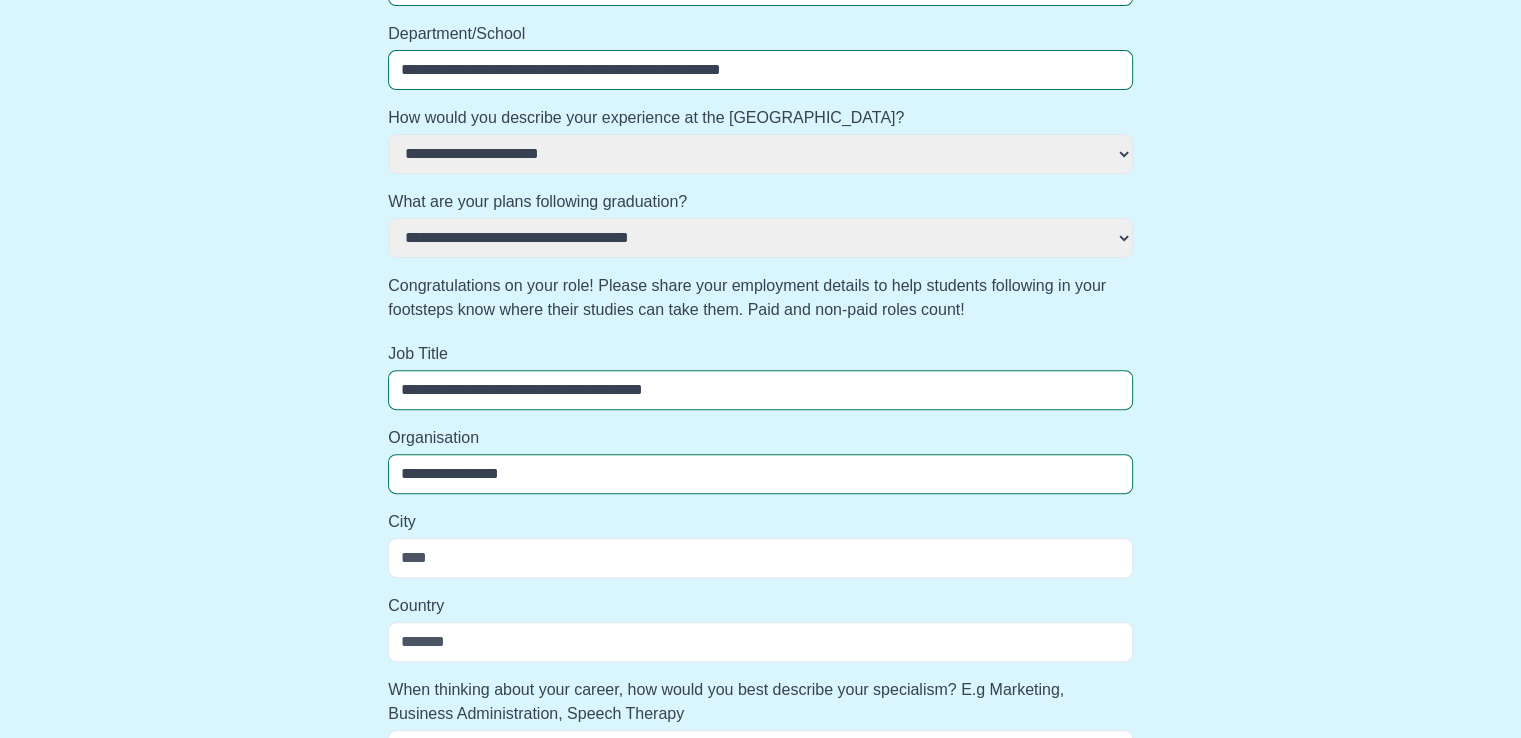 click on "City" at bounding box center [760, 558] 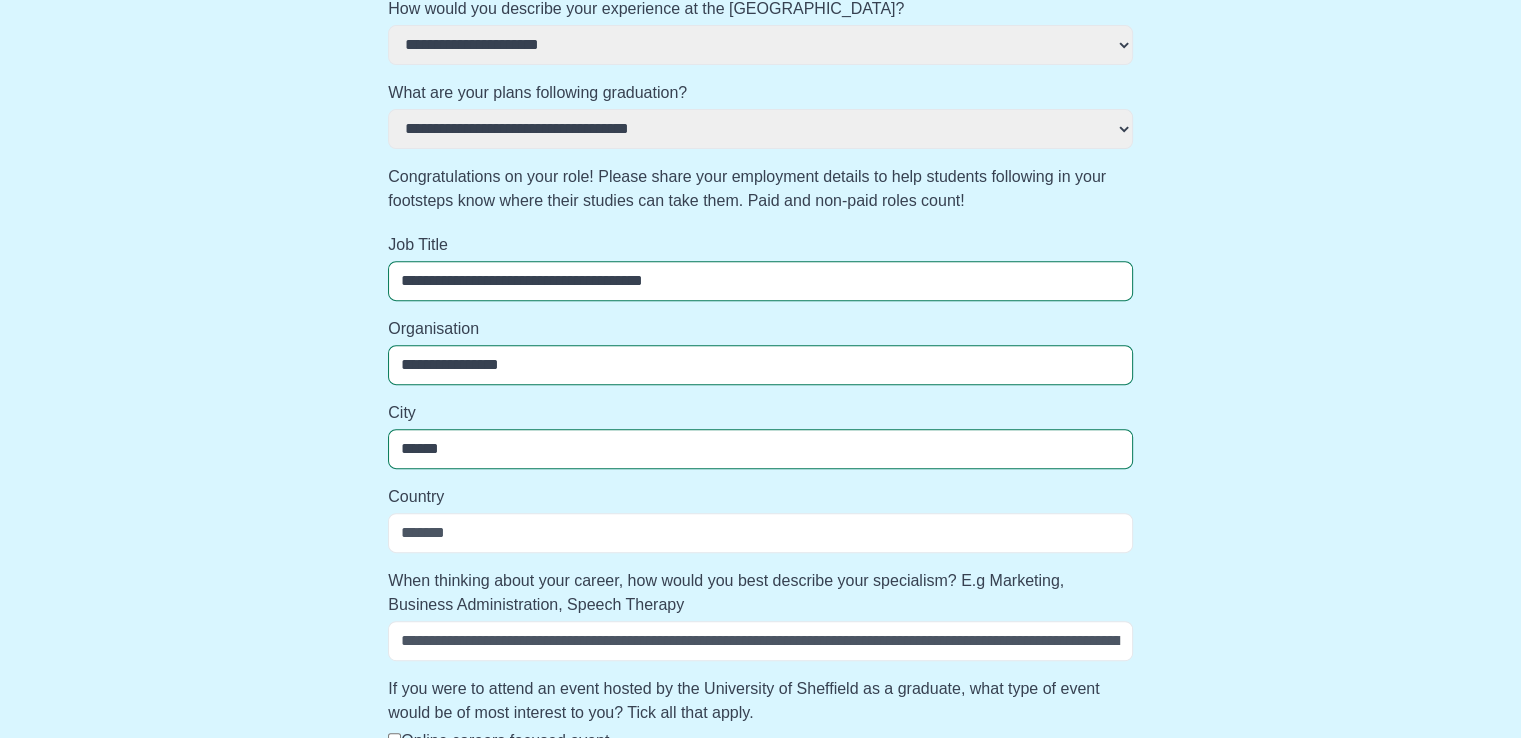 scroll, scrollTop: 736, scrollLeft: 0, axis: vertical 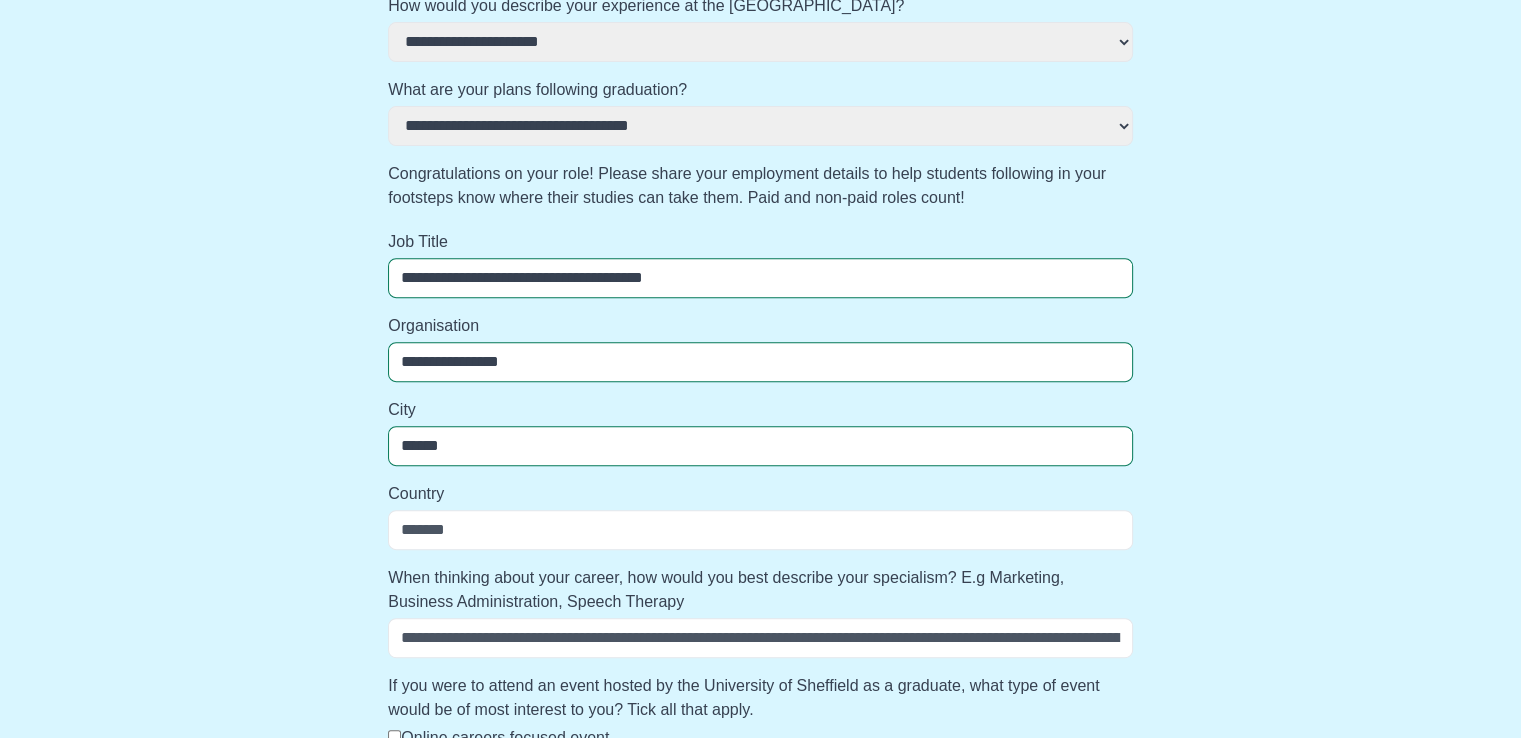click on "Country" at bounding box center (760, 530) 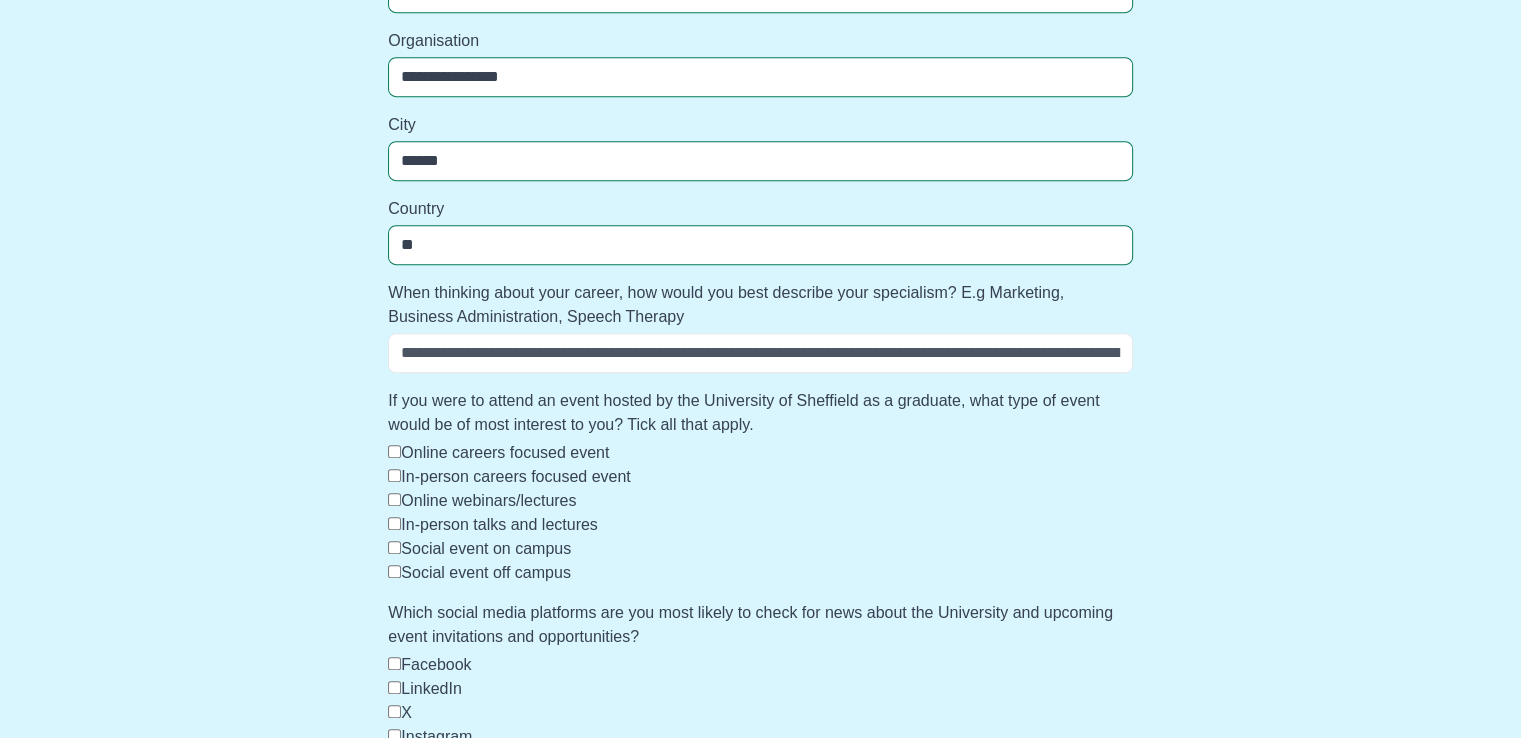 scroll, scrollTop: 1022, scrollLeft: 0, axis: vertical 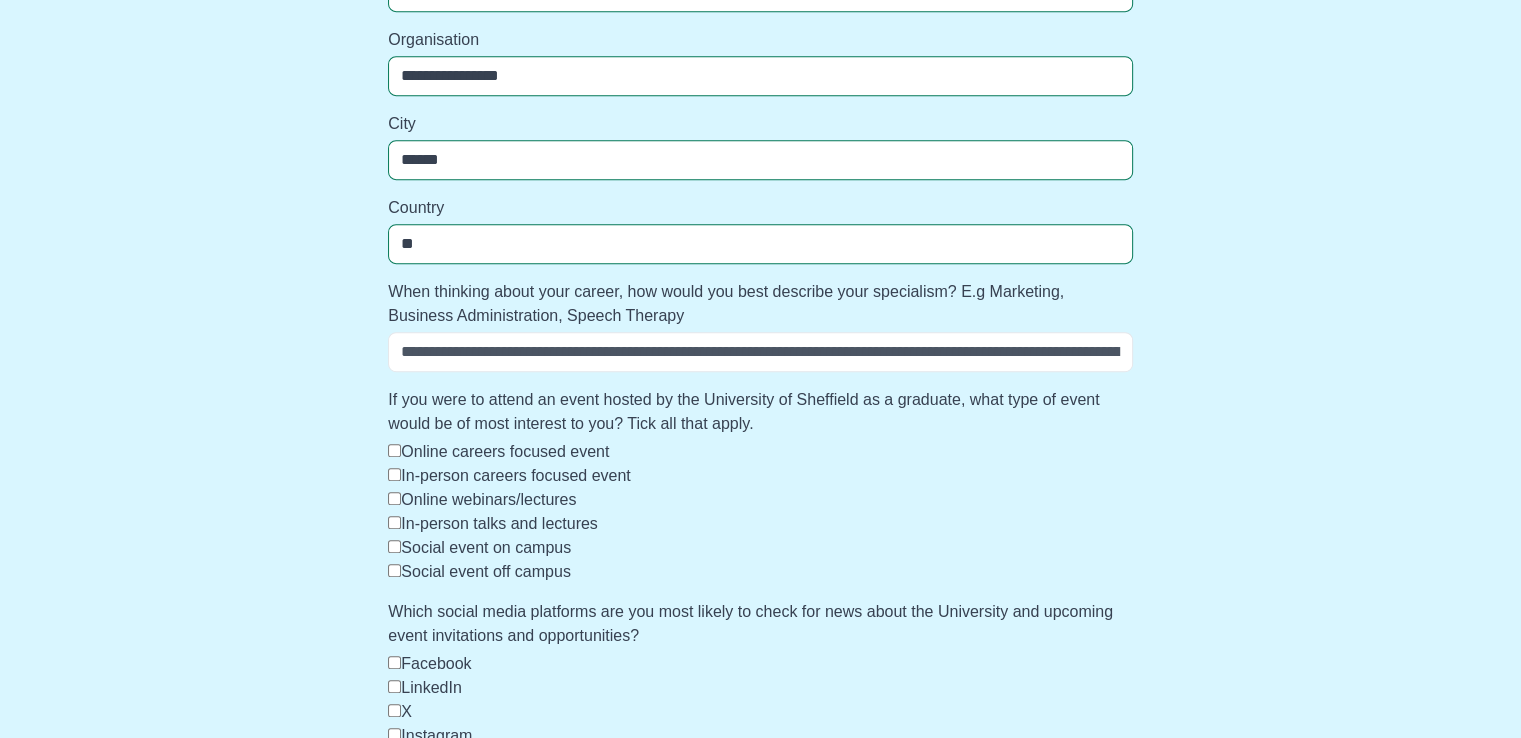 click on "When thinking about your career, how would you best describe your specialism? E.g Marketing, Business Administration, Speech Therapy" at bounding box center [760, 352] 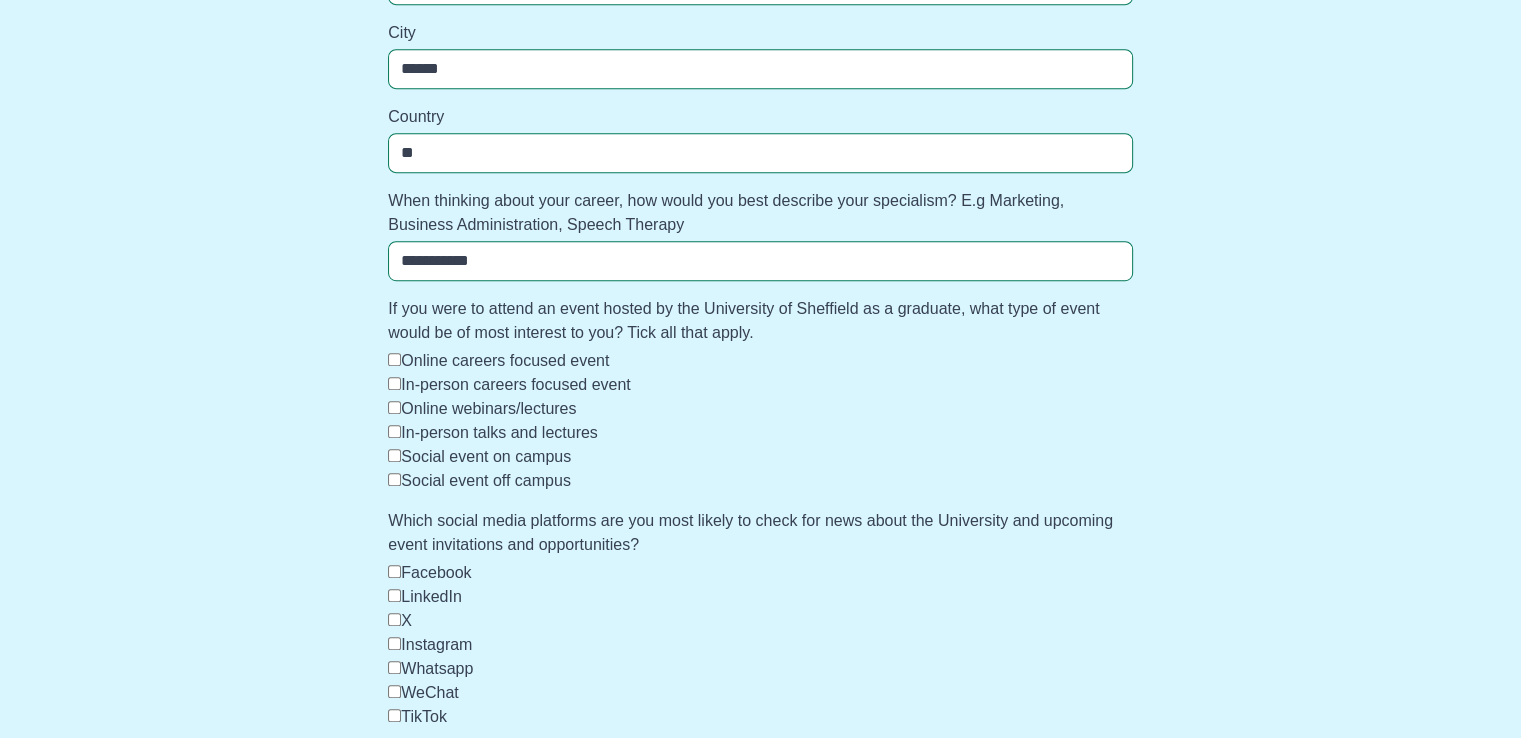 scroll, scrollTop: 1114, scrollLeft: 0, axis: vertical 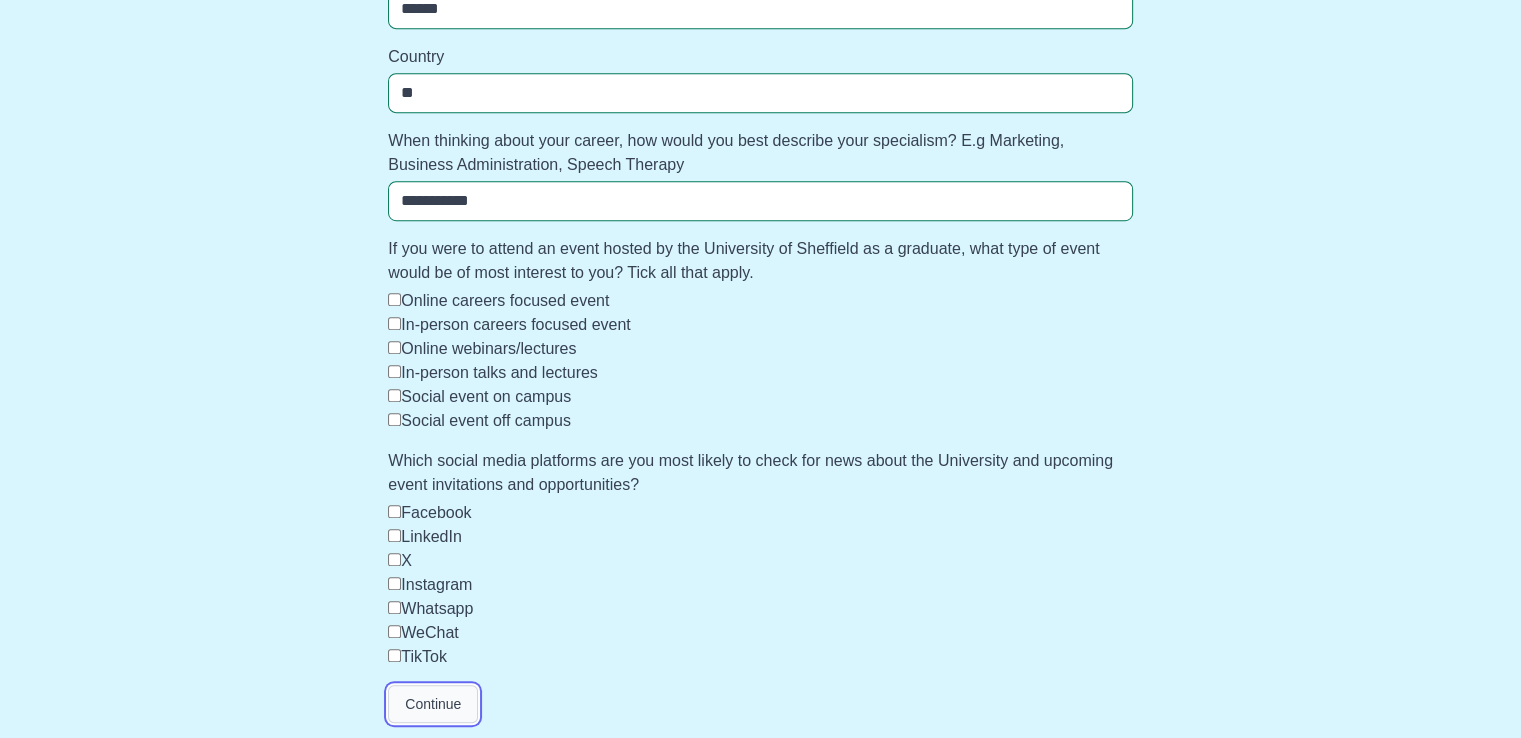 click on "Continue" at bounding box center (433, 704) 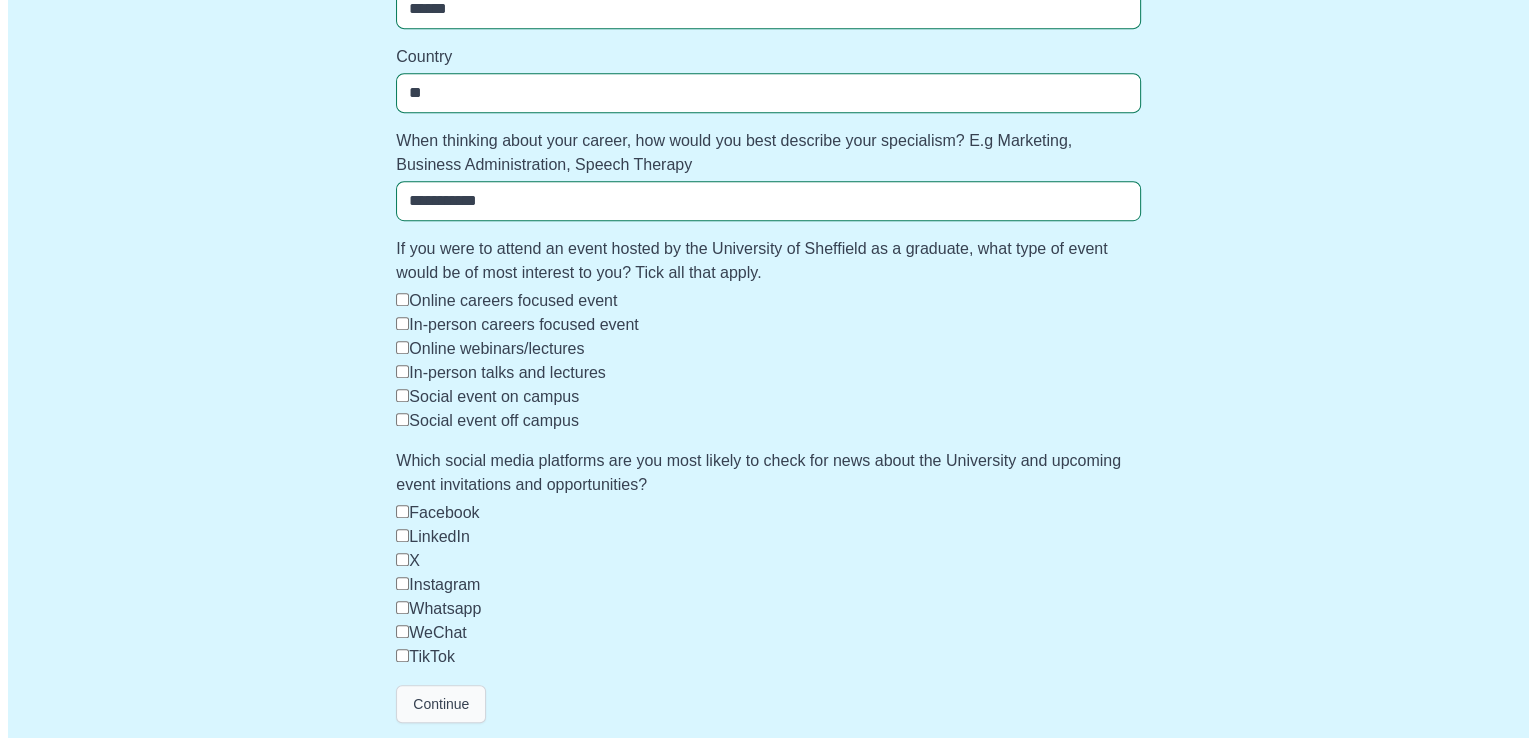 scroll, scrollTop: 0, scrollLeft: 0, axis: both 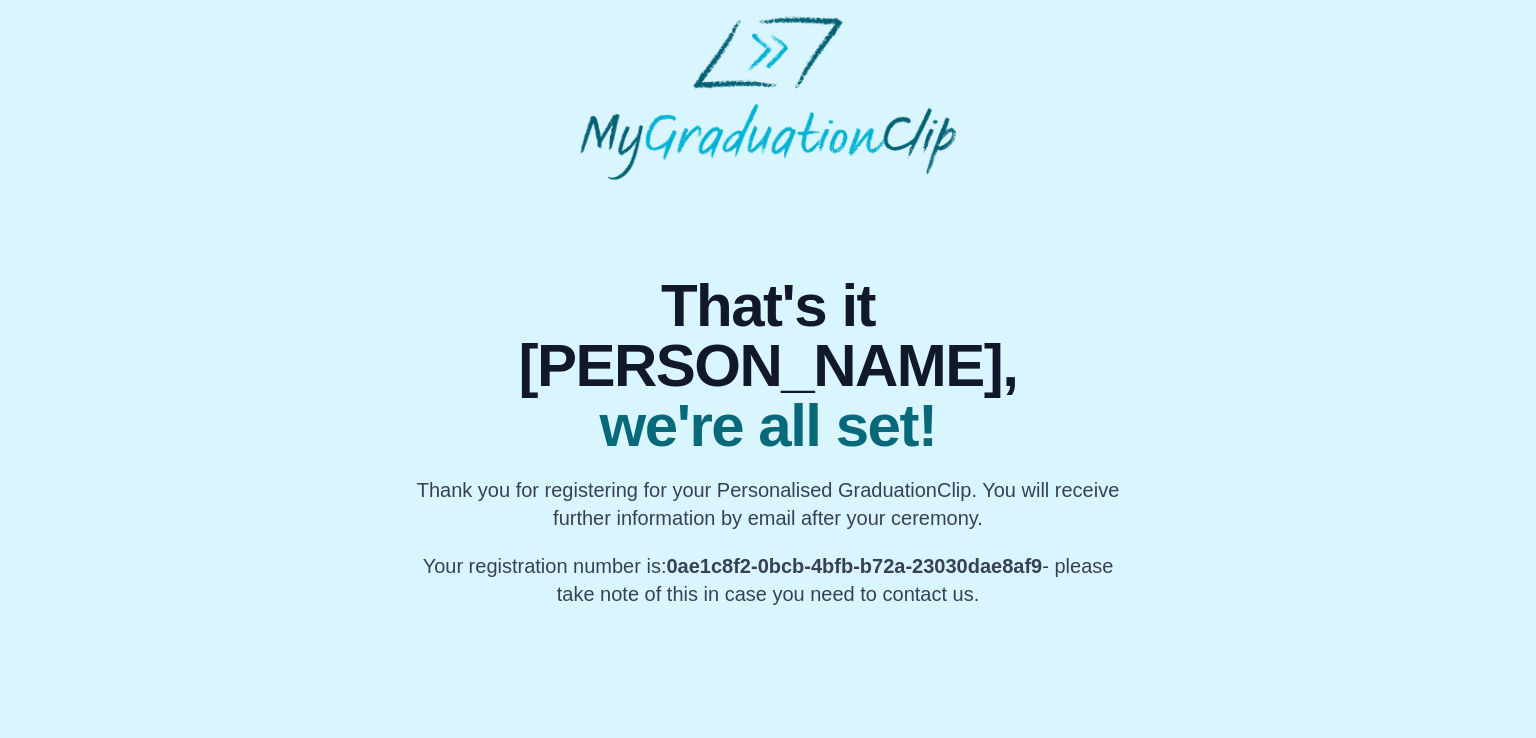 click on "0ae1c8f2-0bcb-4bfb-b72a-23030dae8af9" at bounding box center [854, 566] 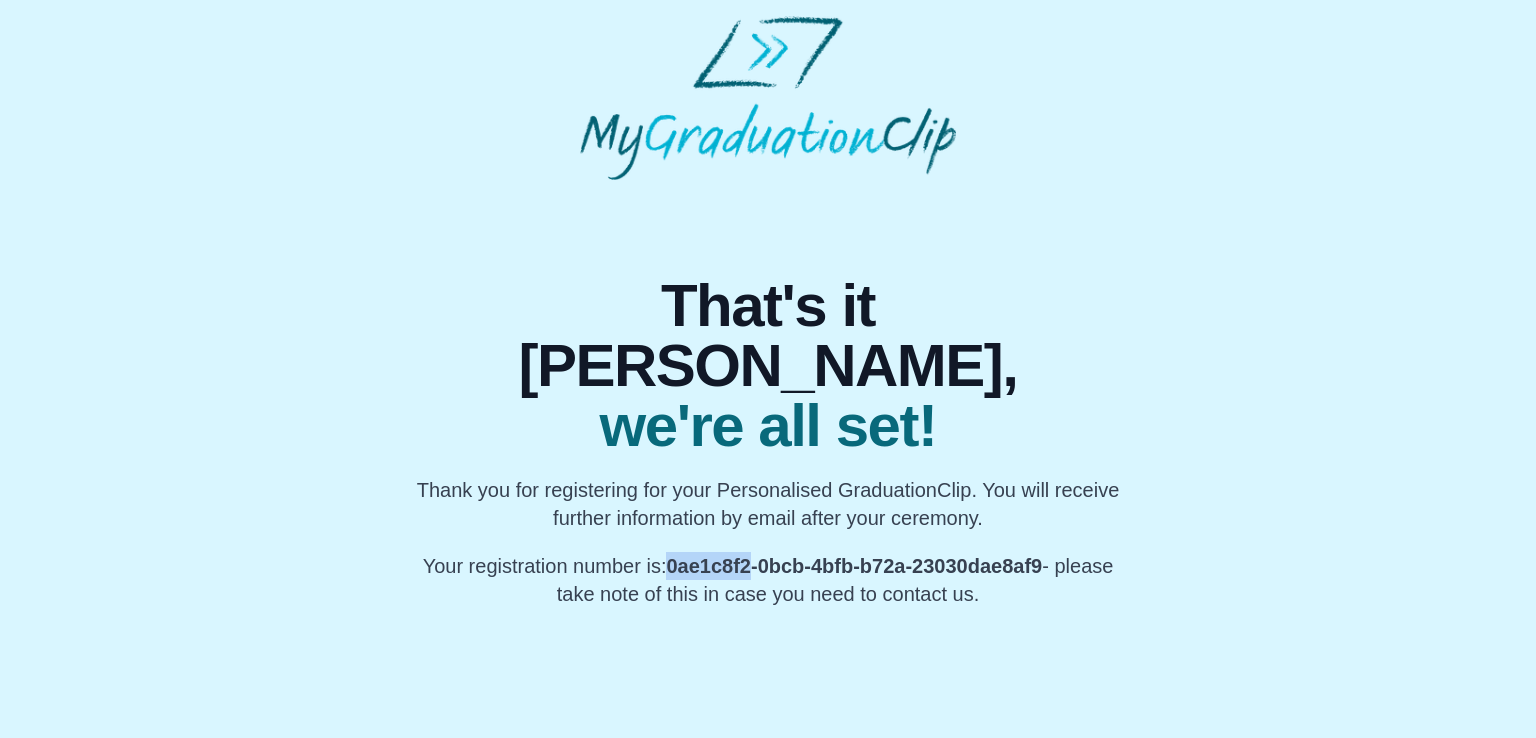click on "0ae1c8f2-0bcb-4bfb-b72a-23030dae8af9" at bounding box center [854, 566] 